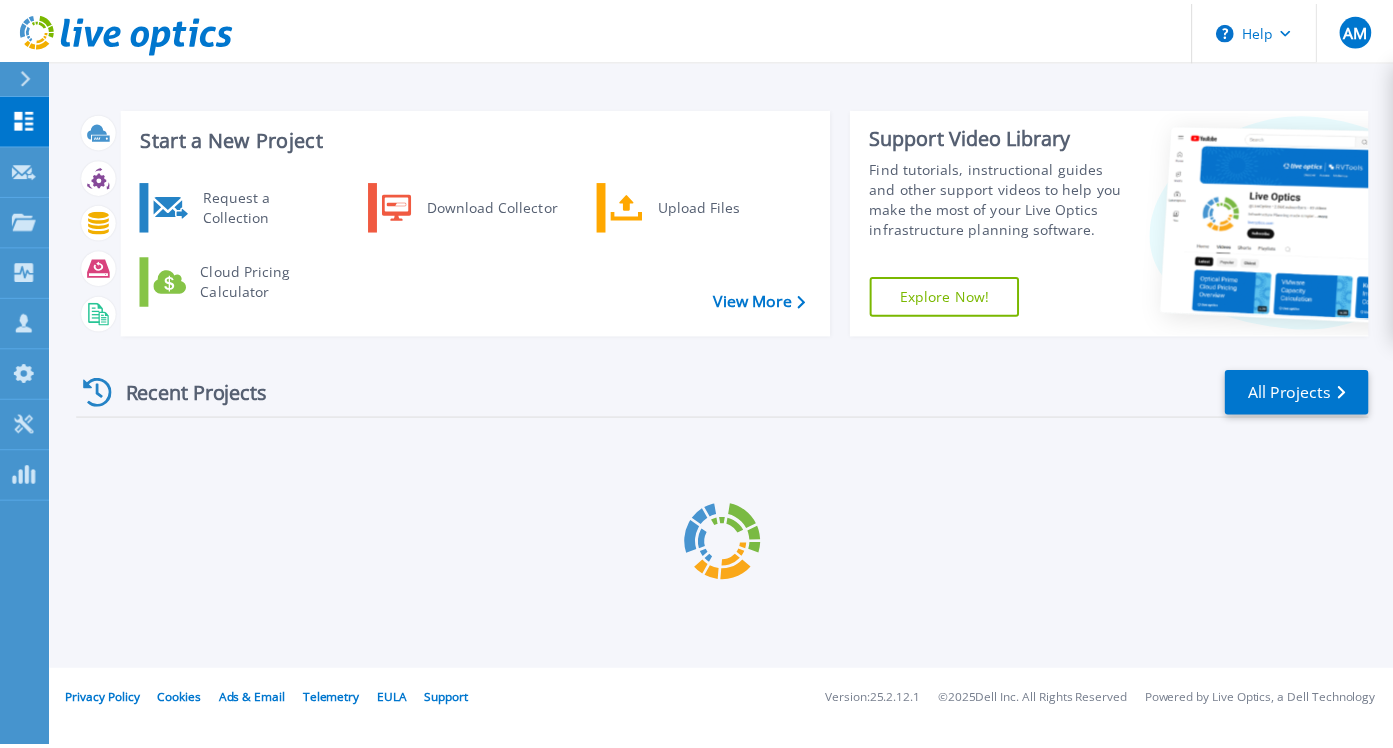 scroll, scrollTop: 0, scrollLeft: 0, axis: both 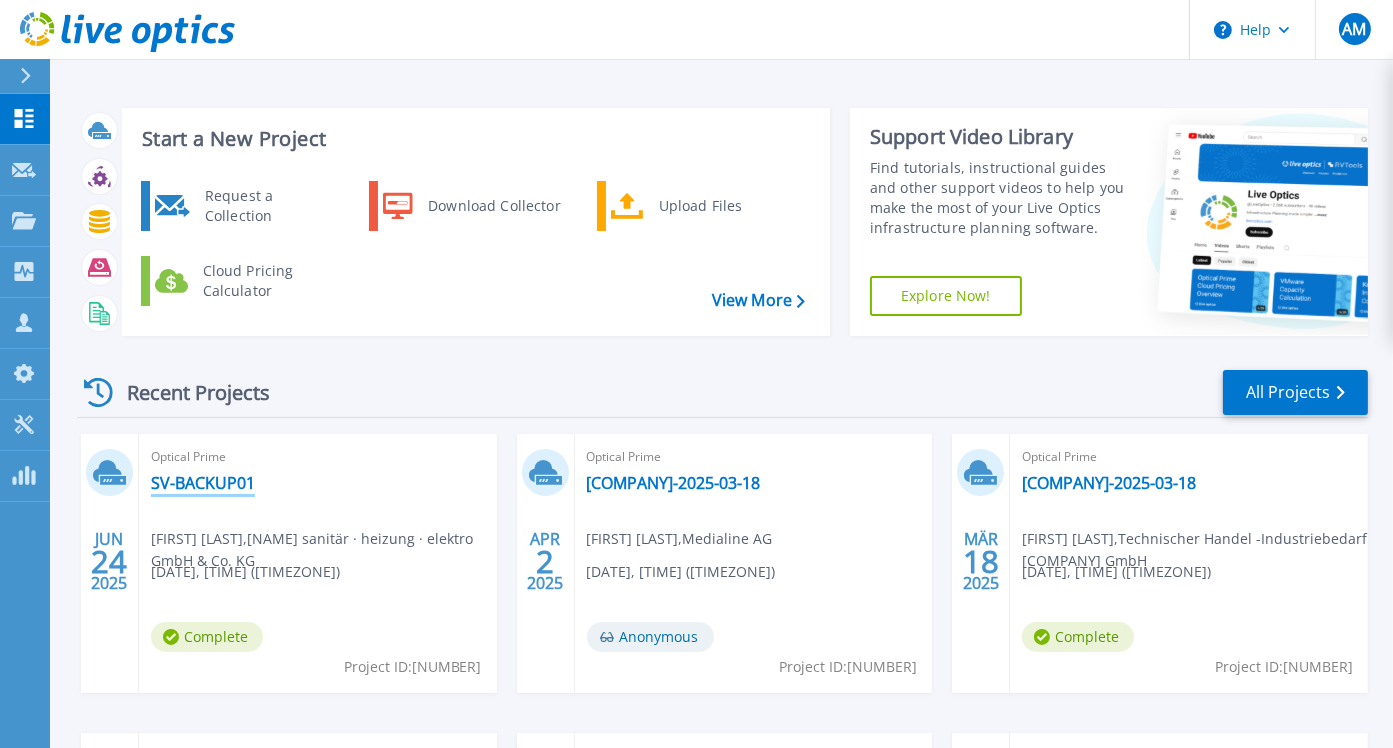 click on "SV-BACKUP01" at bounding box center [203, 483] 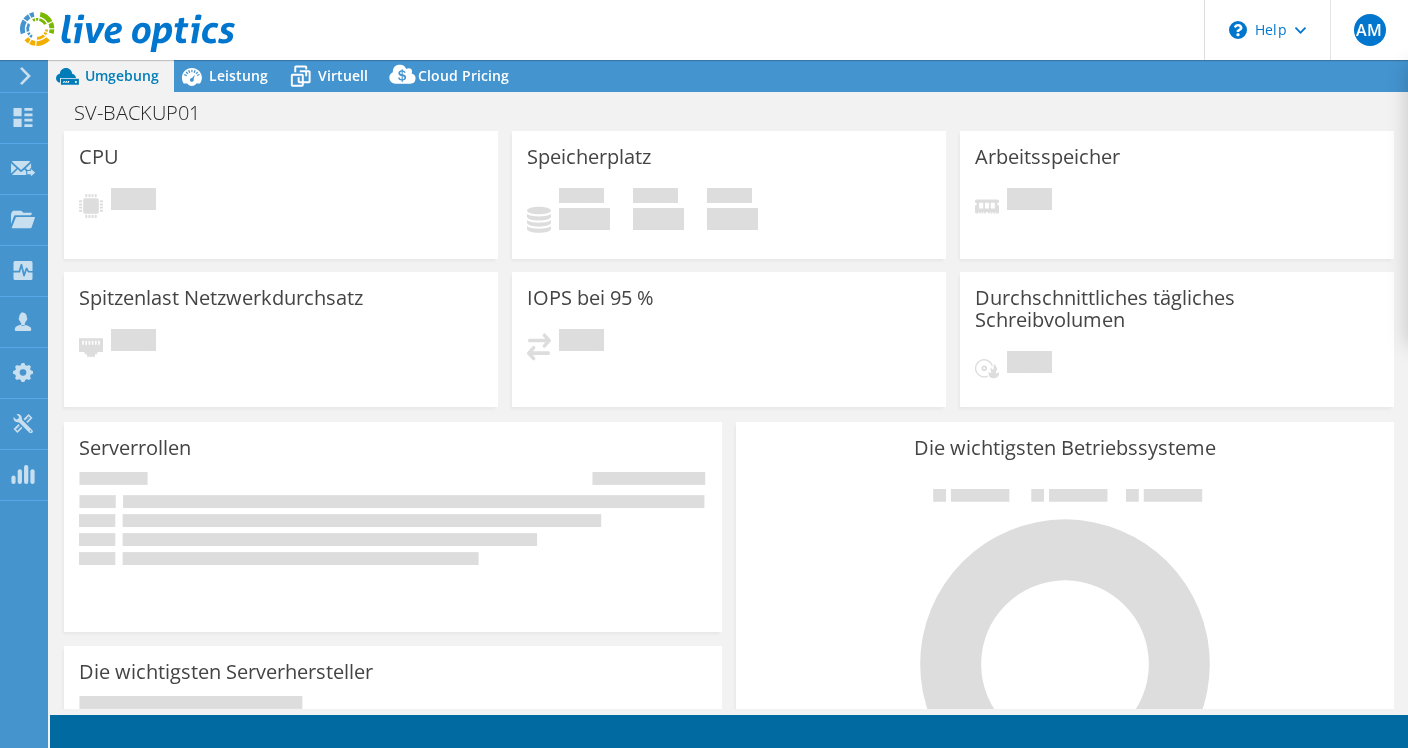 scroll, scrollTop: 0, scrollLeft: 0, axis: both 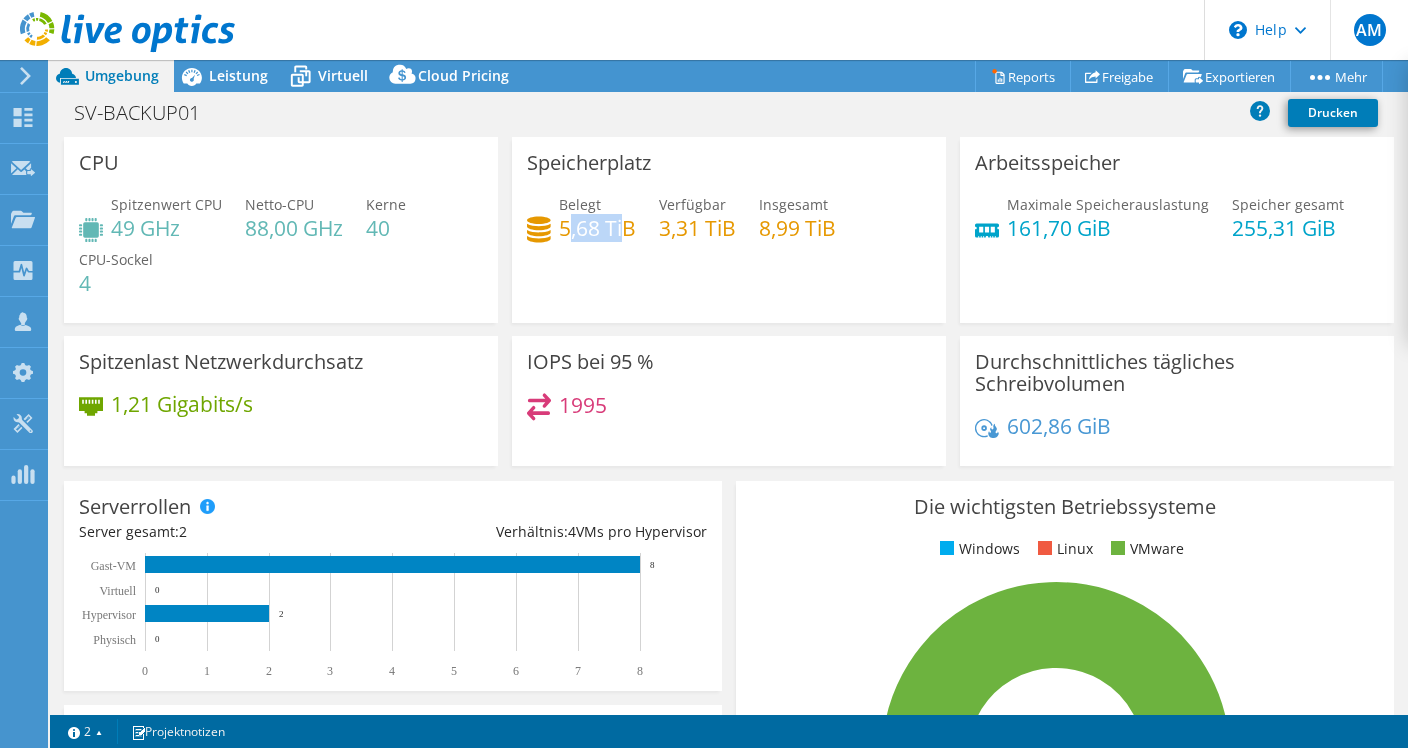 drag, startPoint x: 565, startPoint y: 227, endPoint x: 618, endPoint y: 241, distance: 54.81788 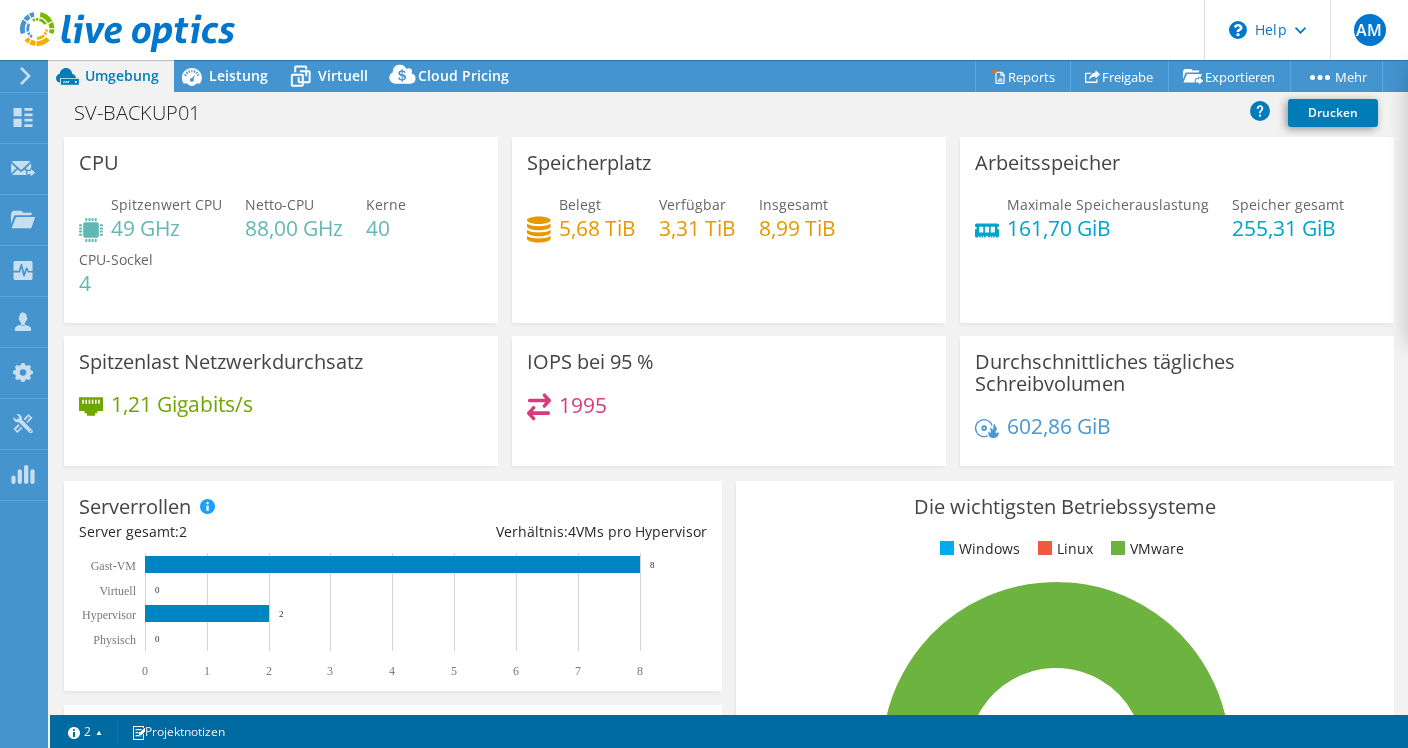 drag, startPoint x: 618, startPoint y: 241, endPoint x: 622, endPoint y: 298, distance: 57.14018 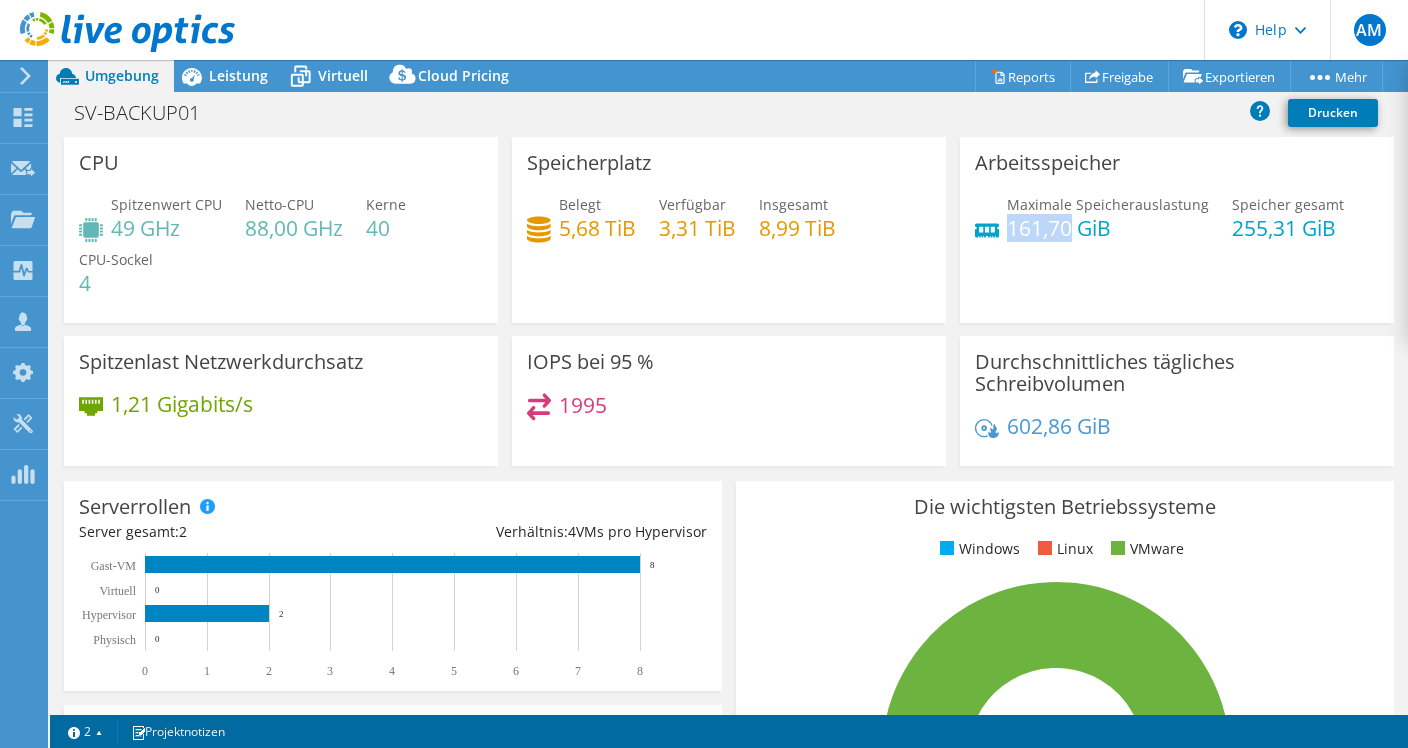 drag, startPoint x: 1000, startPoint y: 226, endPoint x: 1060, endPoint y: 222, distance: 60.133186 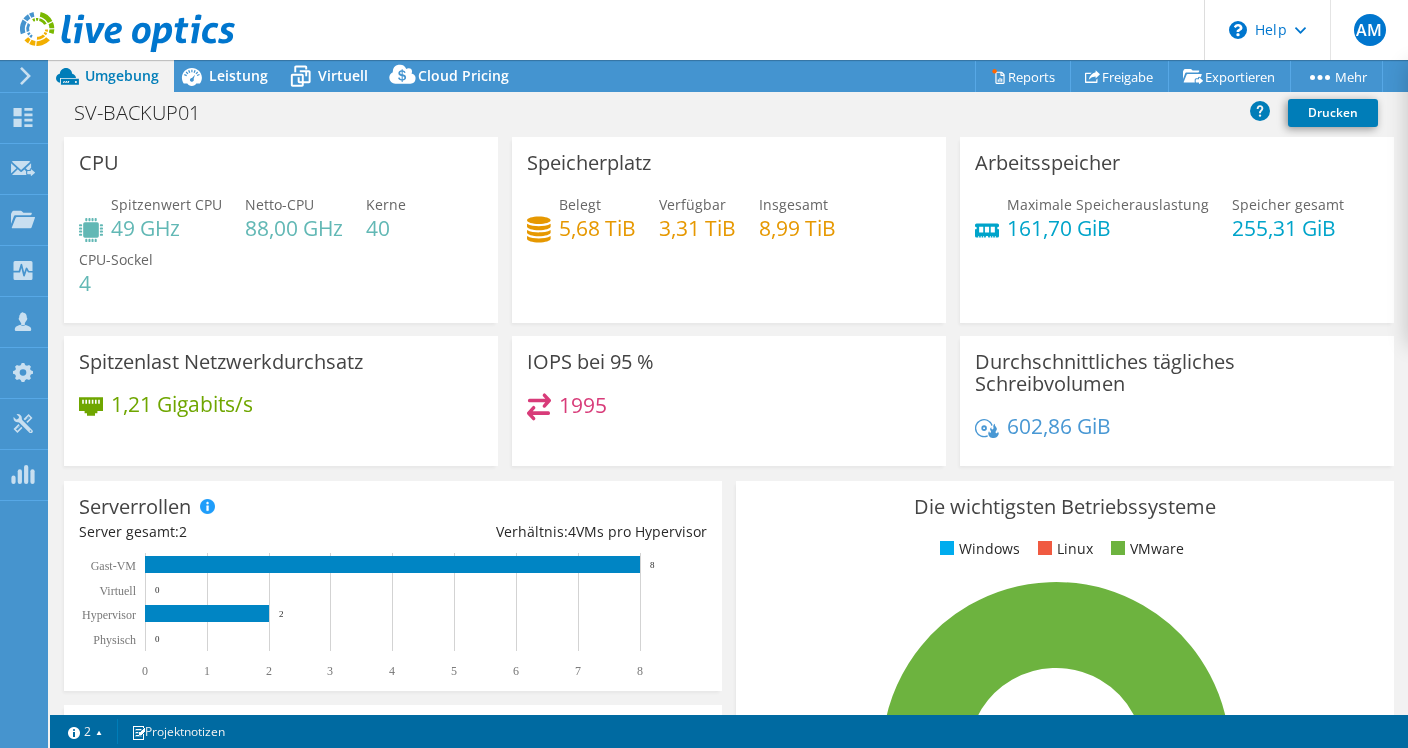 drag, startPoint x: 1060, startPoint y: 222, endPoint x: 1161, endPoint y: 256, distance: 106.56923 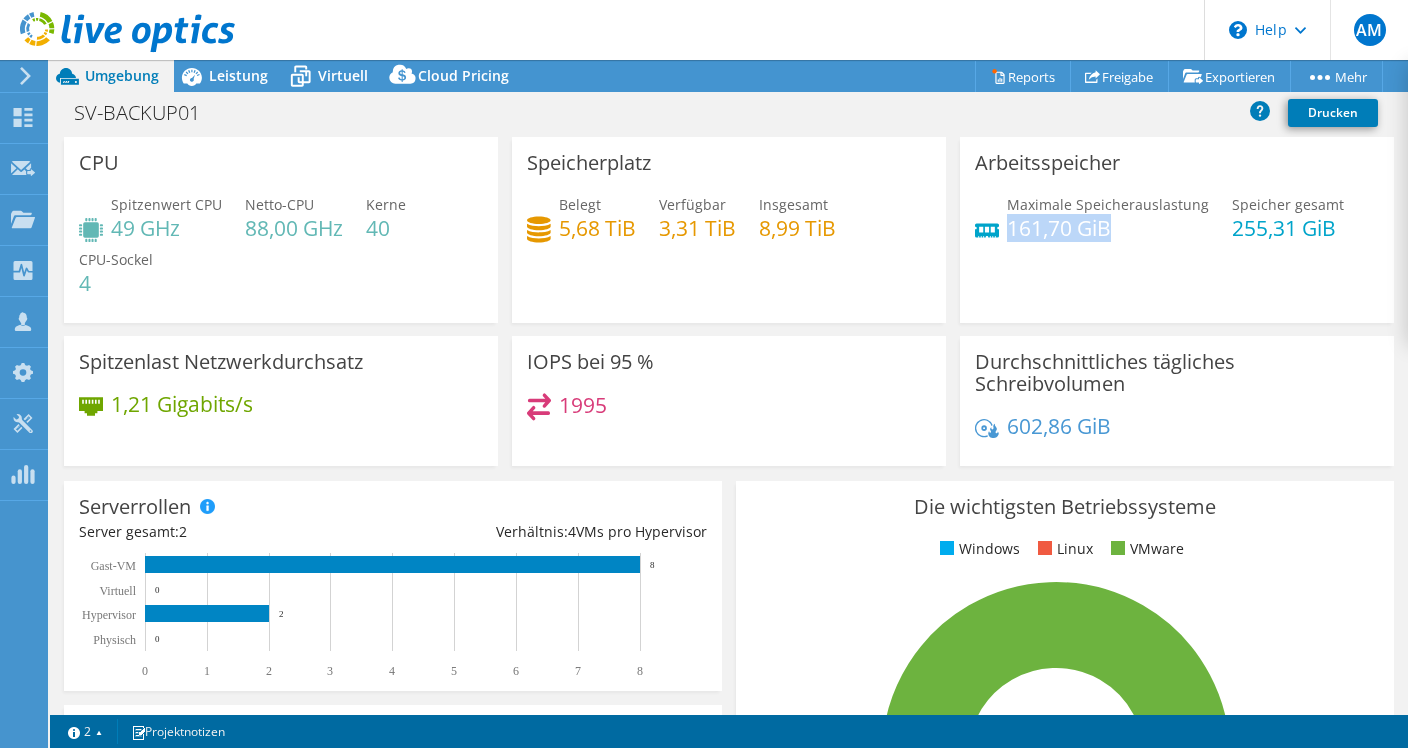drag, startPoint x: 1000, startPoint y: 219, endPoint x: 1110, endPoint y: 236, distance: 111.305885 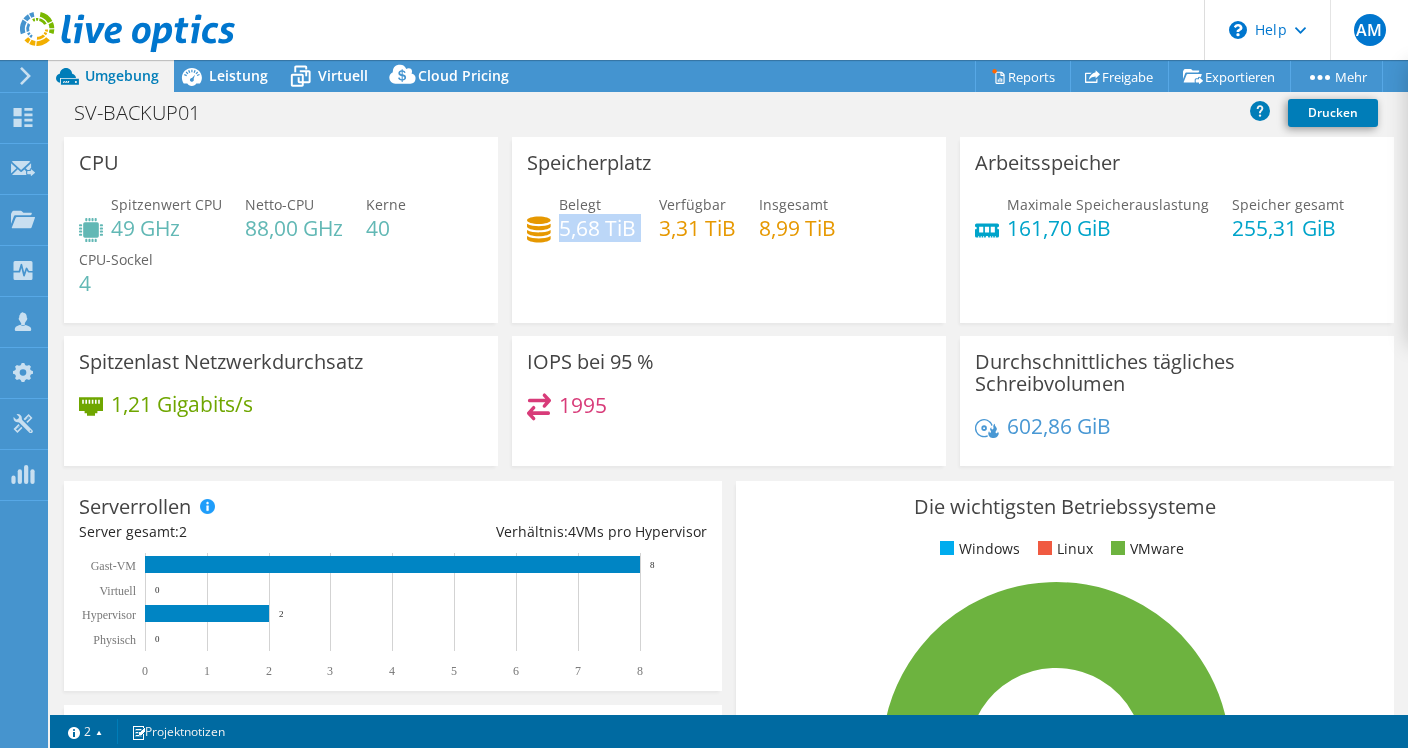 drag, startPoint x: 557, startPoint y: 229, endPoint x: 625, endPoint y: 243, distance: 69.426216 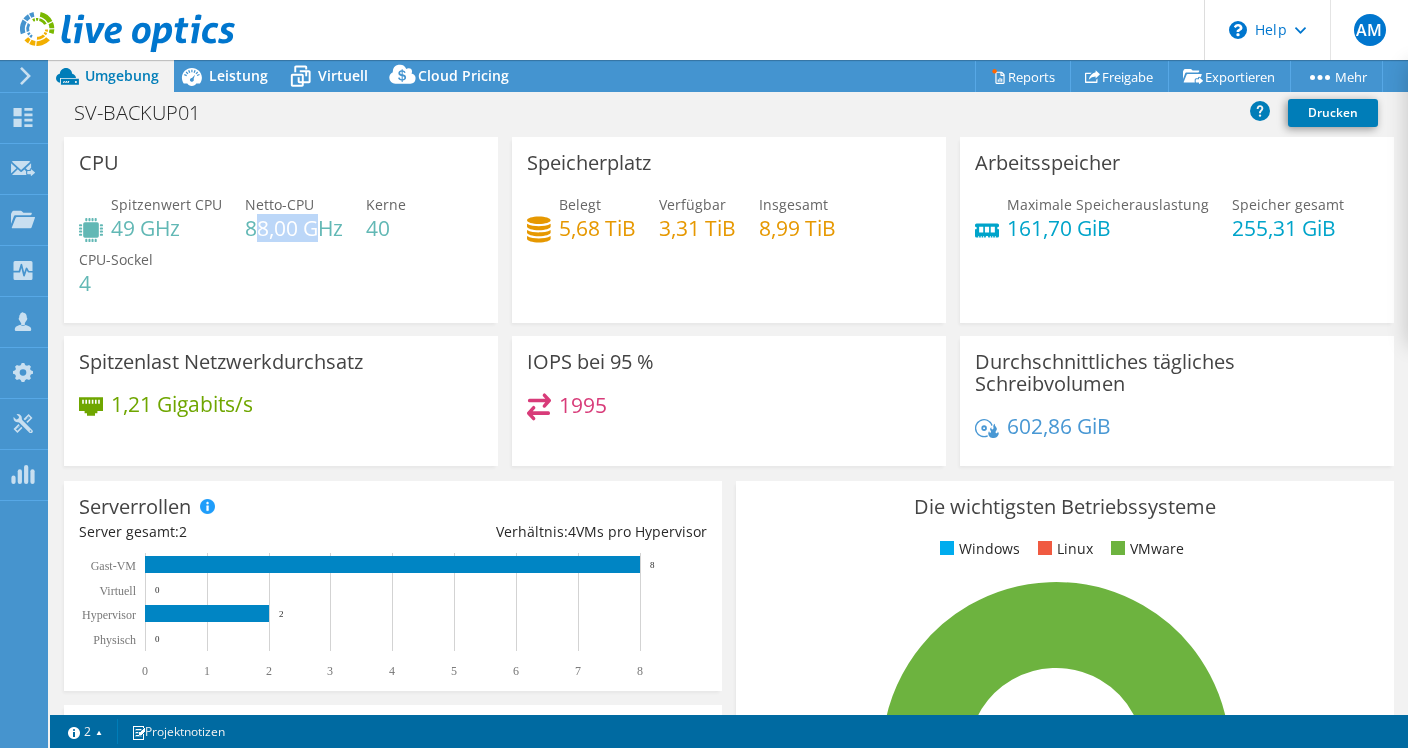 drag, startPoint x: 249, startPoint y: 227, endPoint x: 311, endPoint y: 234, distance: 62.39391 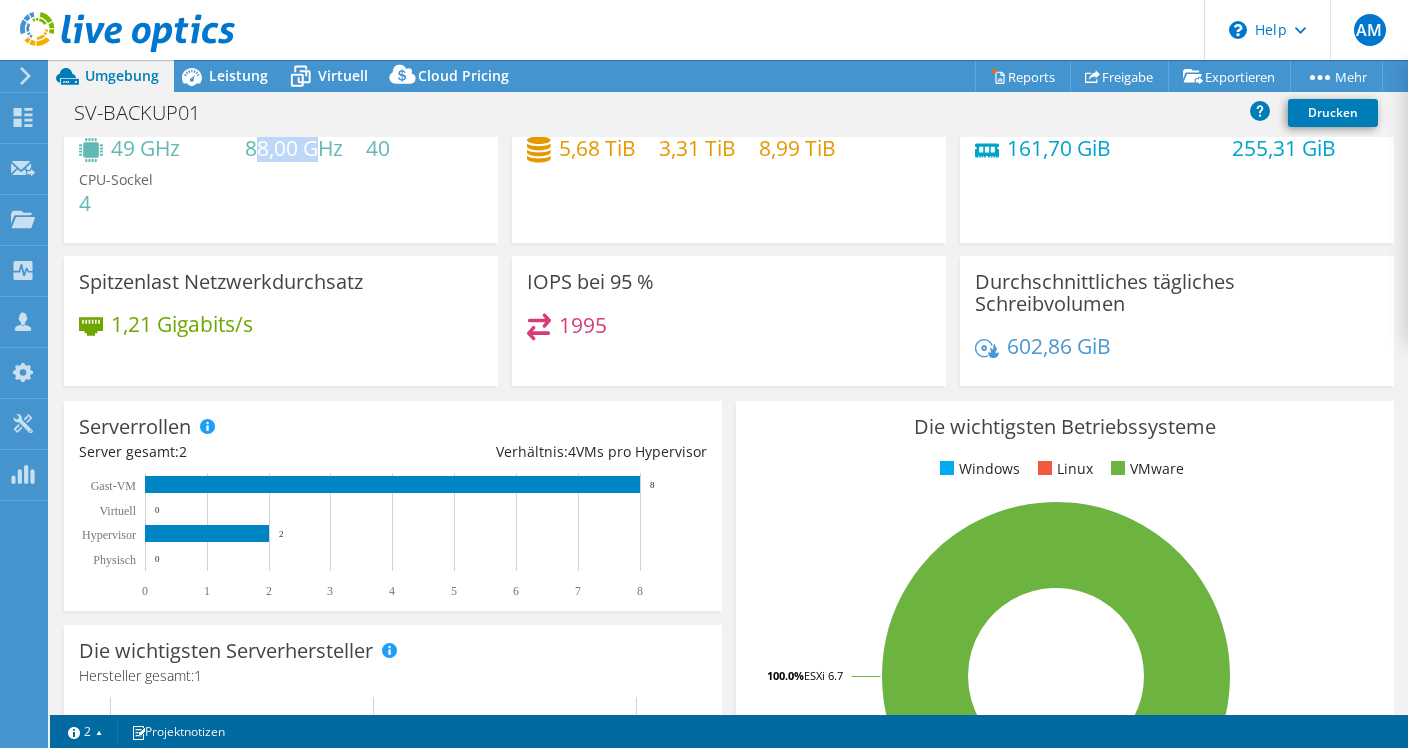 scroll, scrollTop: 0, scrollLeft: 0, axis: both 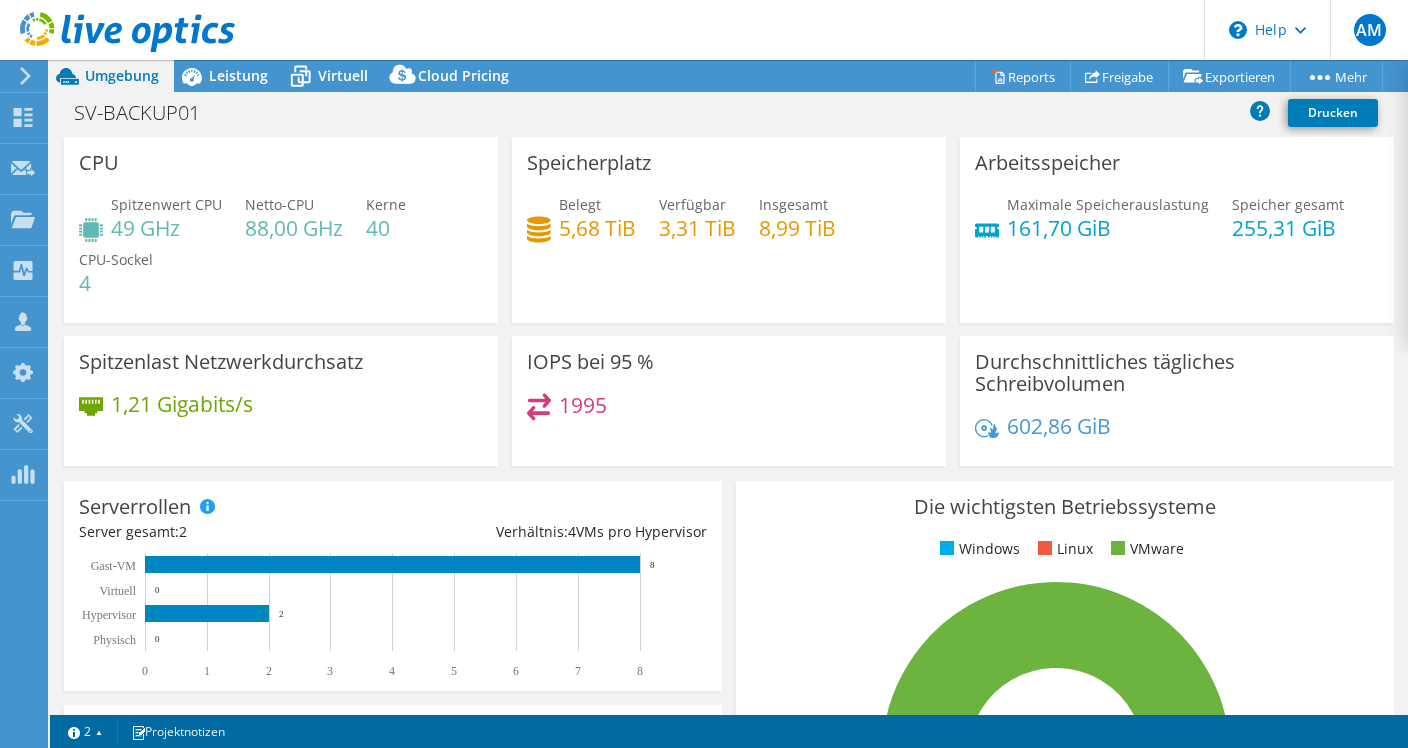 click on "Spitzenwert CPU
49 GHz
Netto-CPU
88,00 GHz
Kerne
40
CPU-Sockel
4" at bounding box center (281, 254) 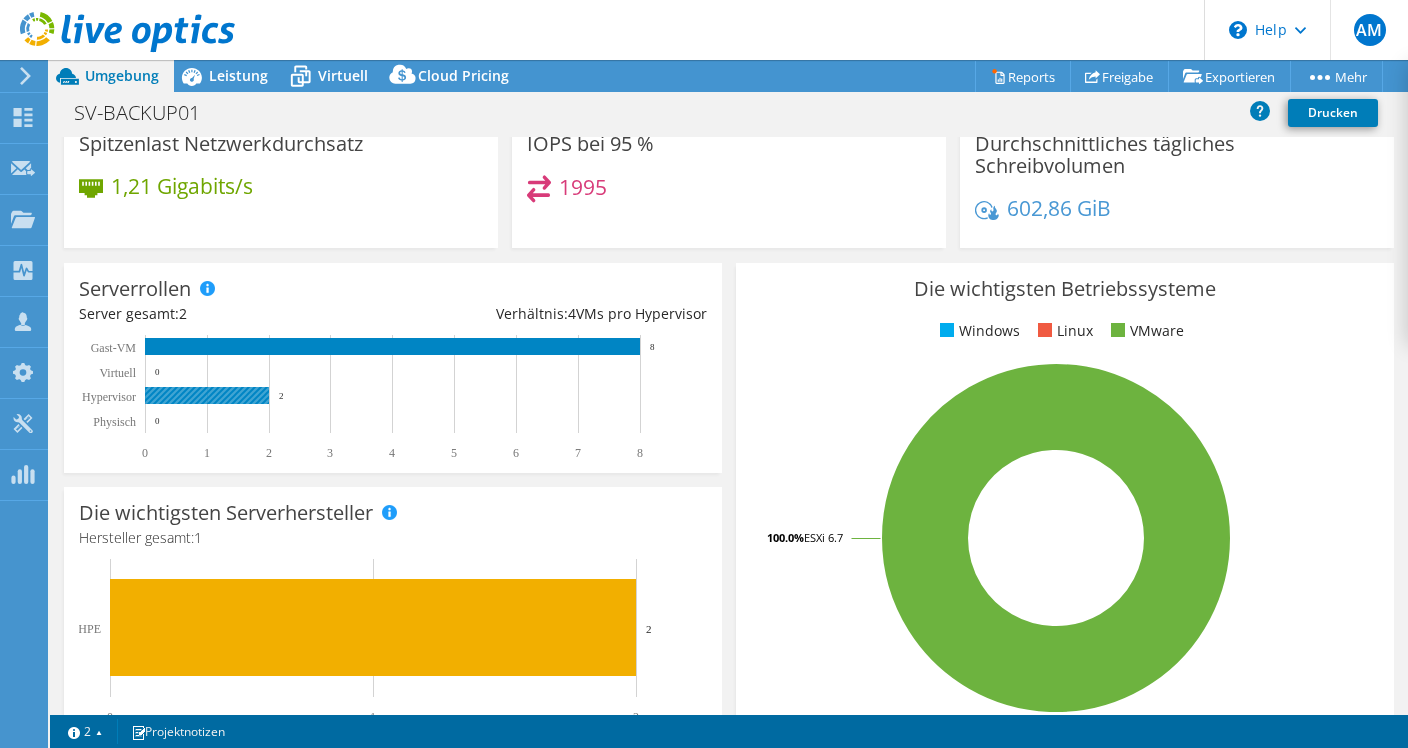 scroll, scrollTop: 218, scrollLeft: 0, axis: vertical 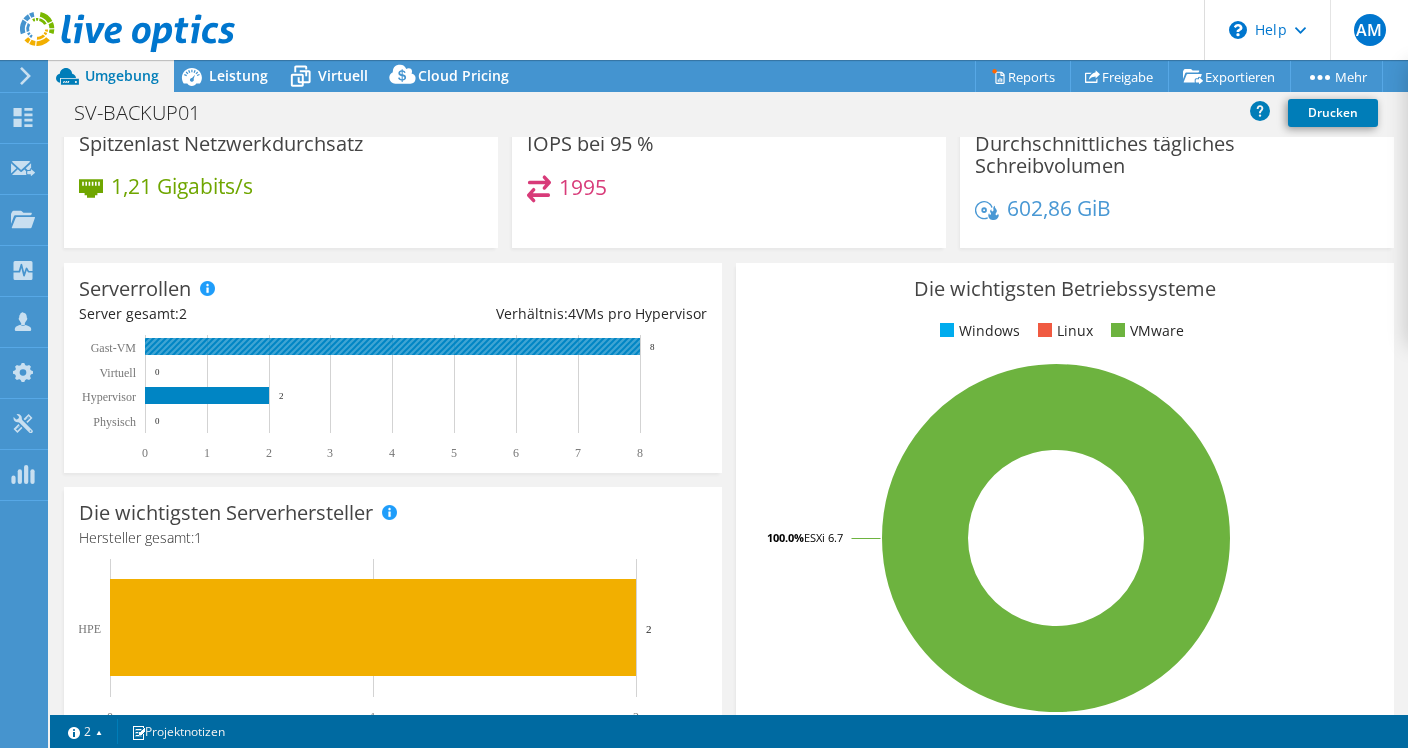 click 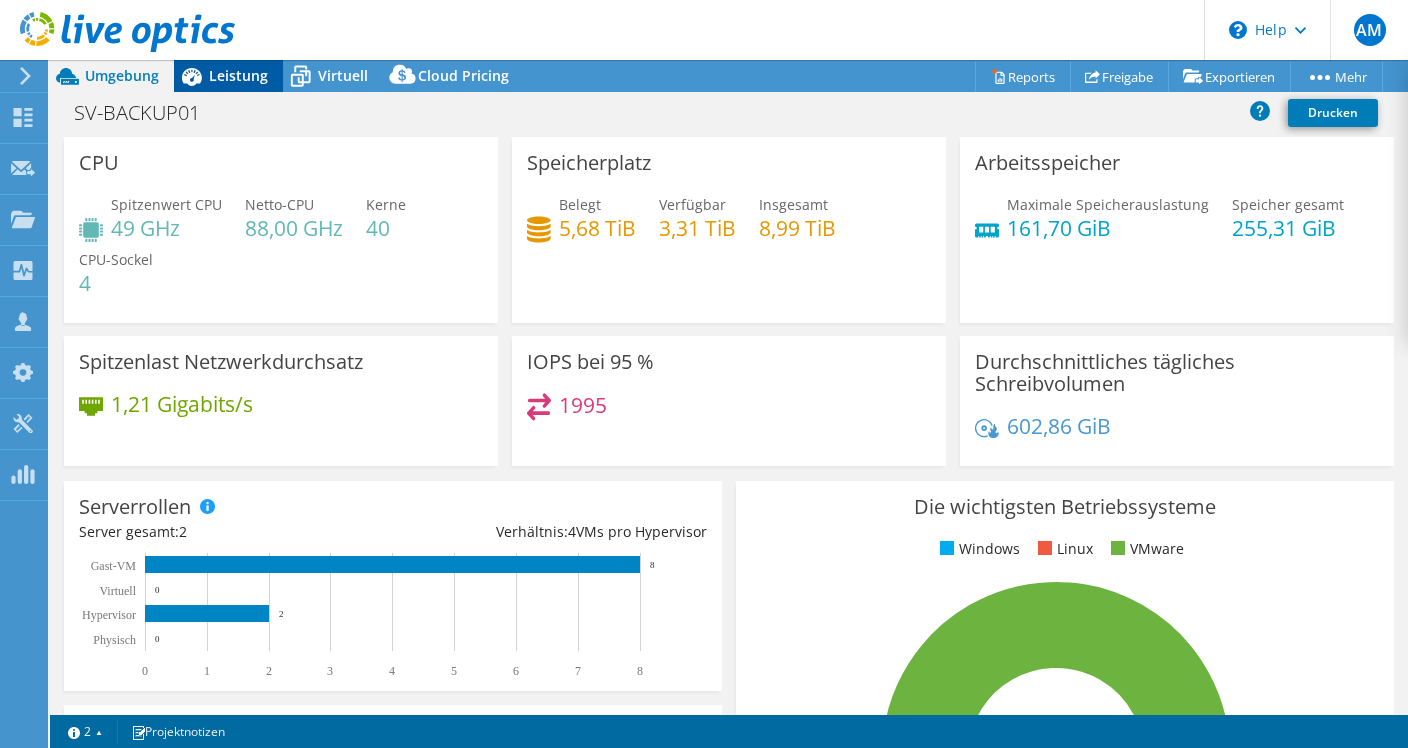 click on "Leistung" at bounding box center (228, 76) 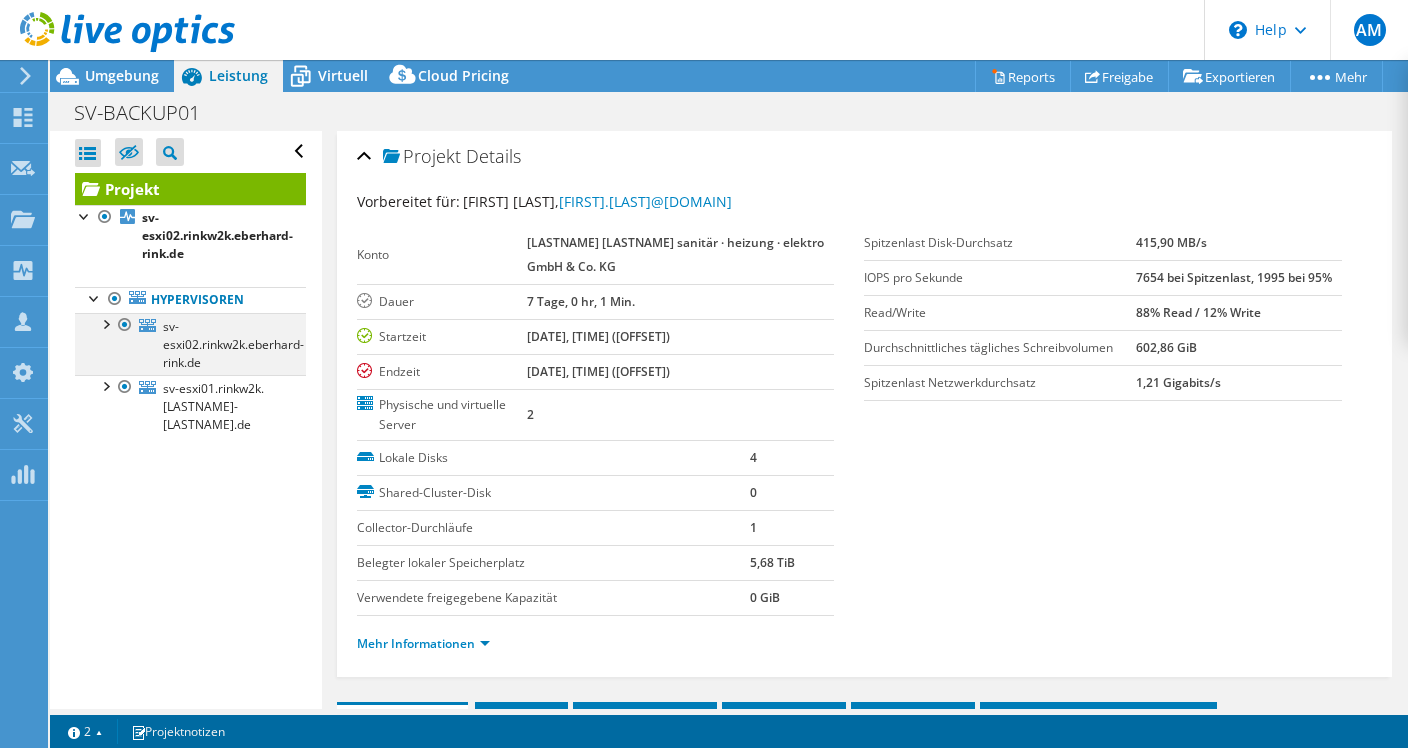click at bounding box center [105, 323] 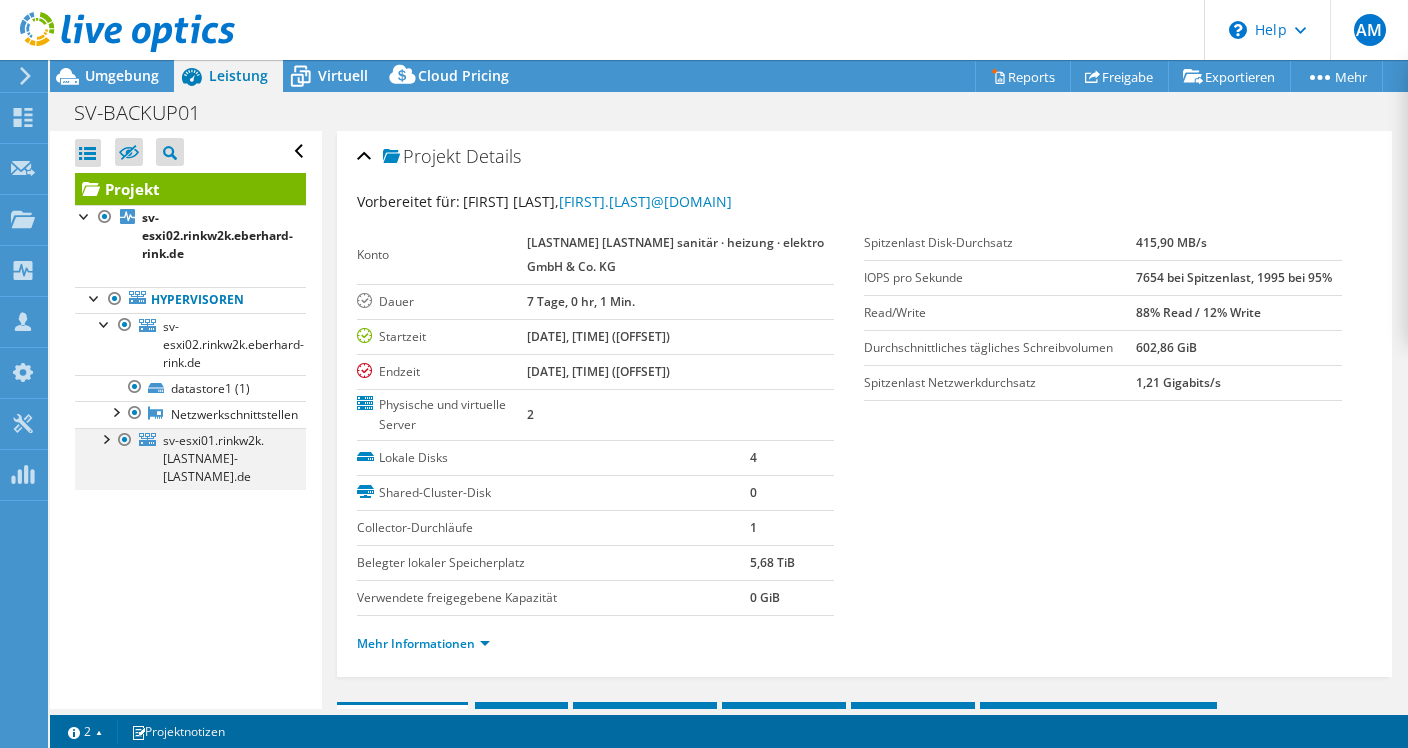 click at bounding box center [105, 438] 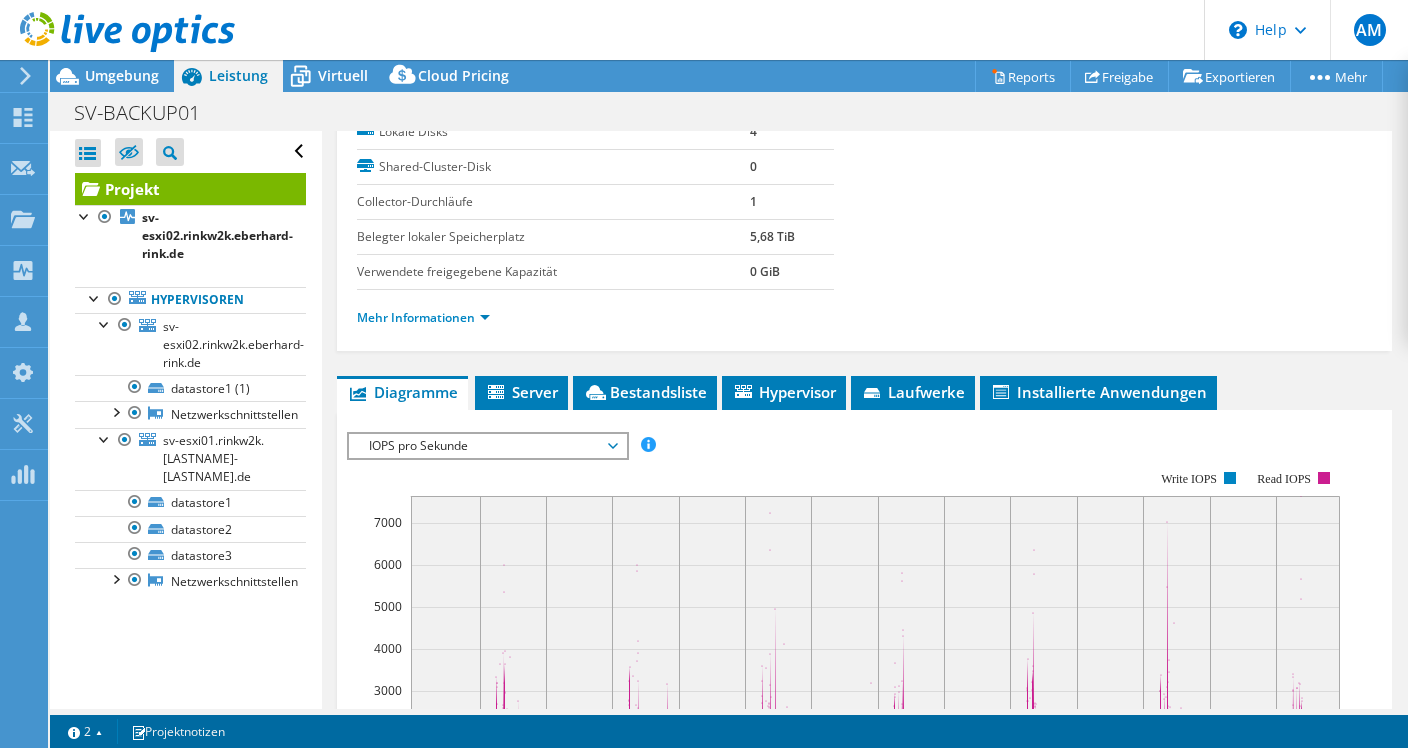 scroll, scrollTop: 329, scrollLeft: 0, axis: vertical 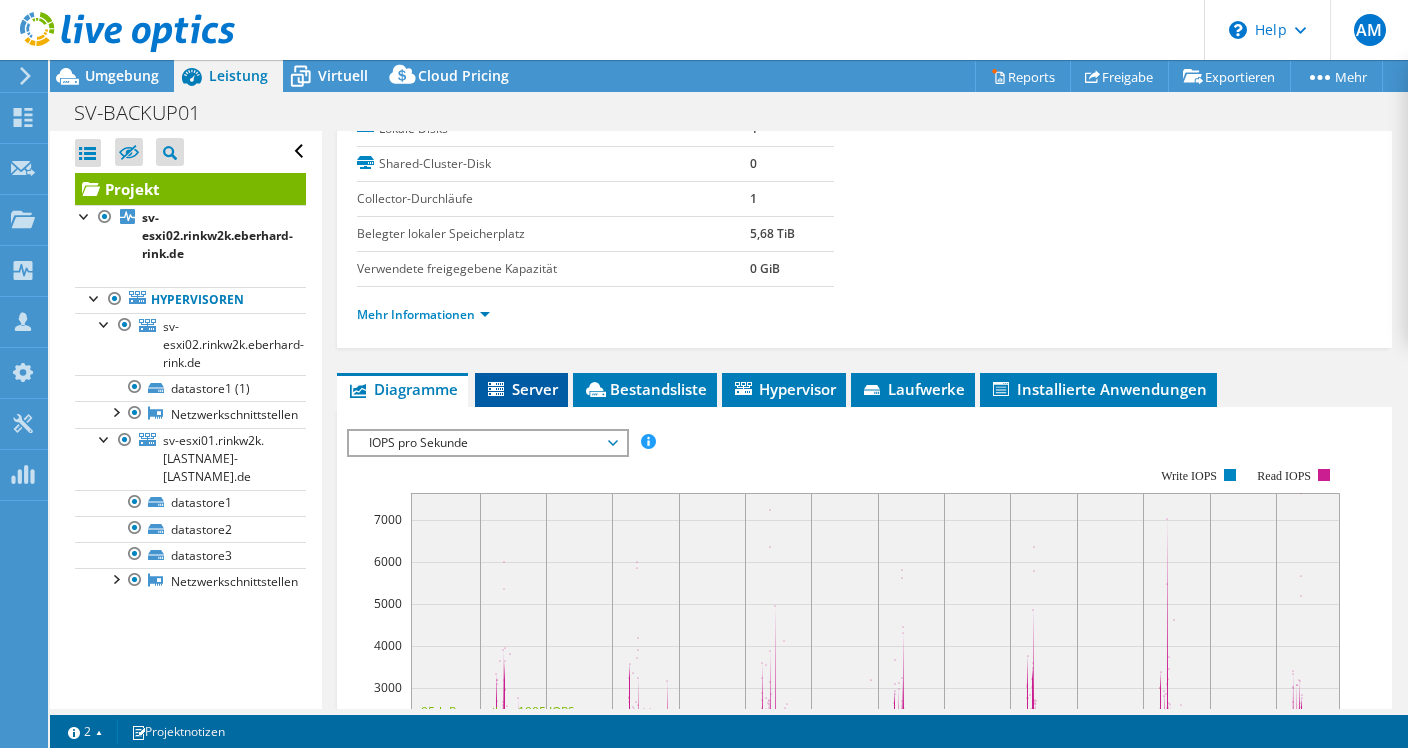 click on "Server" at bounding box center [521, 389] 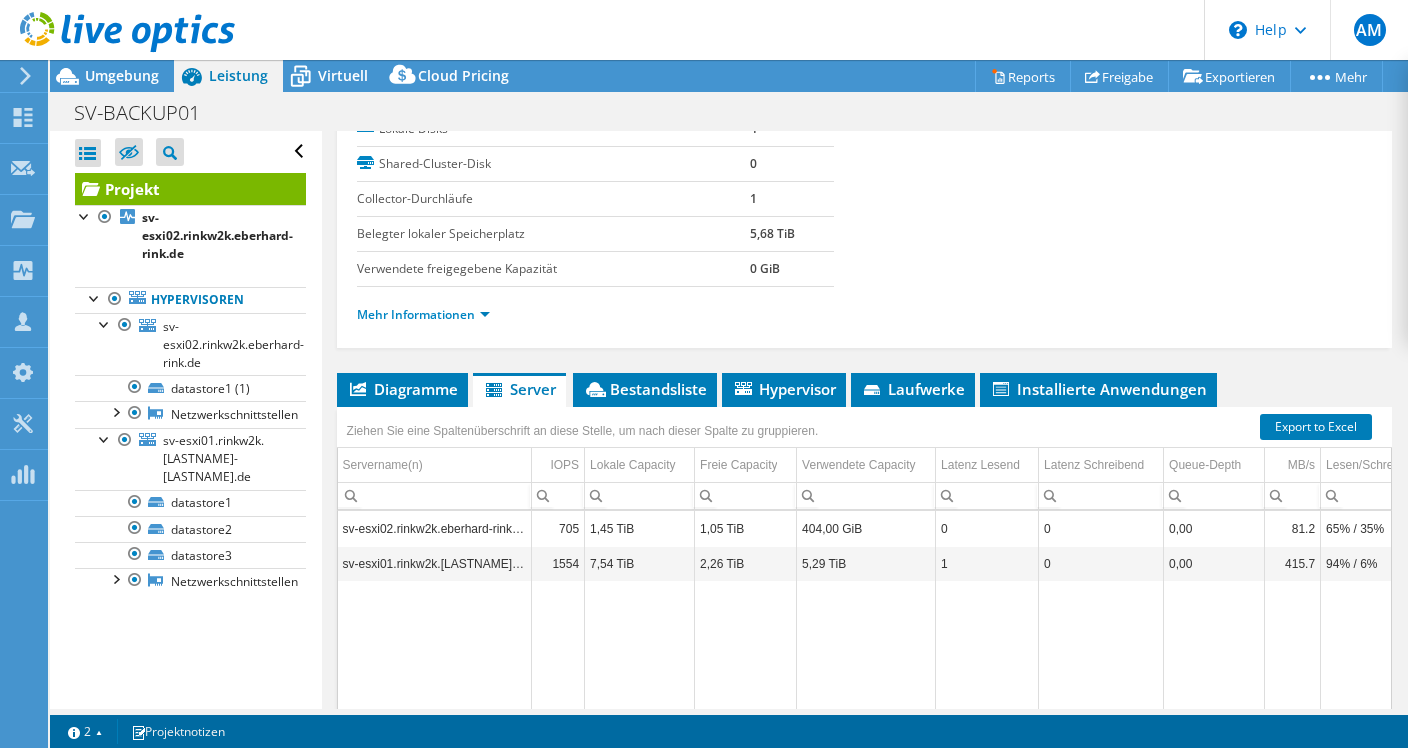 scroll, scrollTop: 8, scrollLeft: 0, axis: vertical 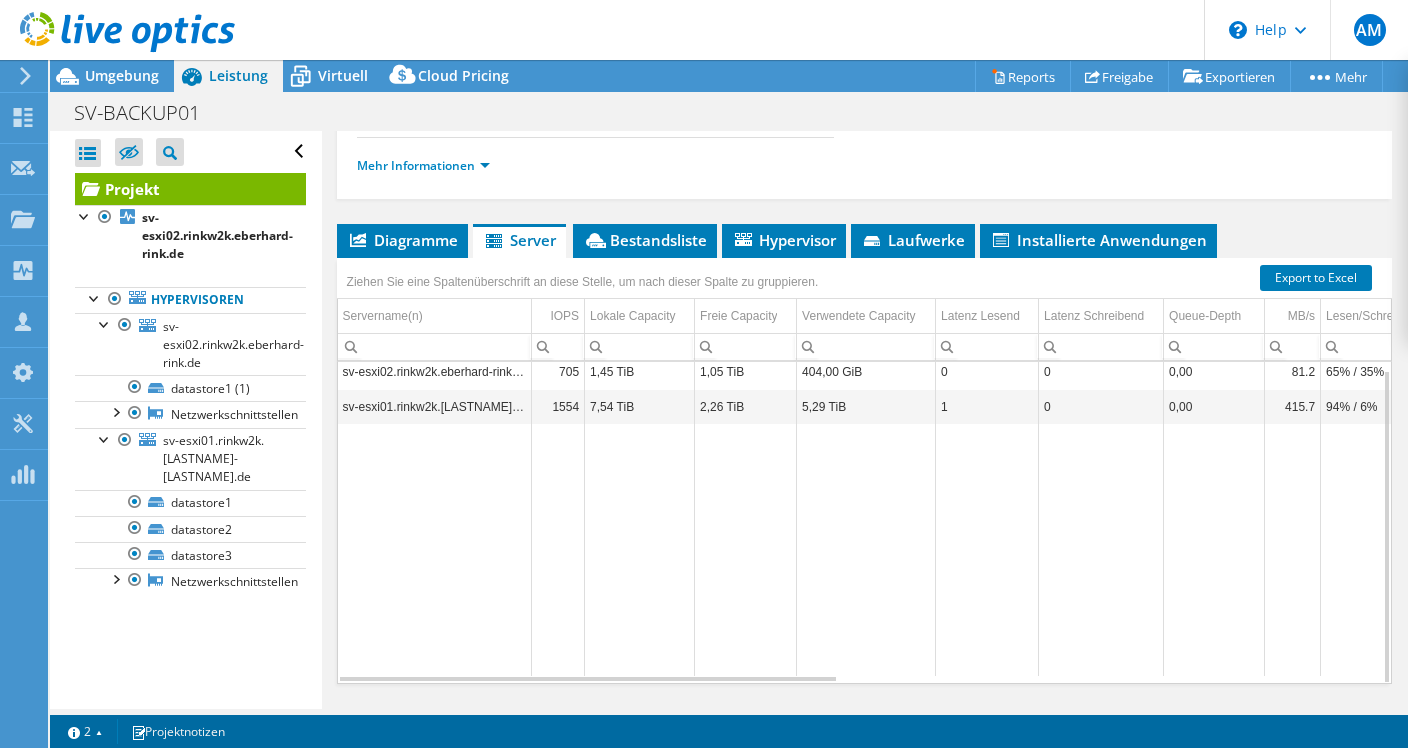 click on "sv-esxi02.rinkw2k.eberhard-rink.de" at bounding box center (435, 371) 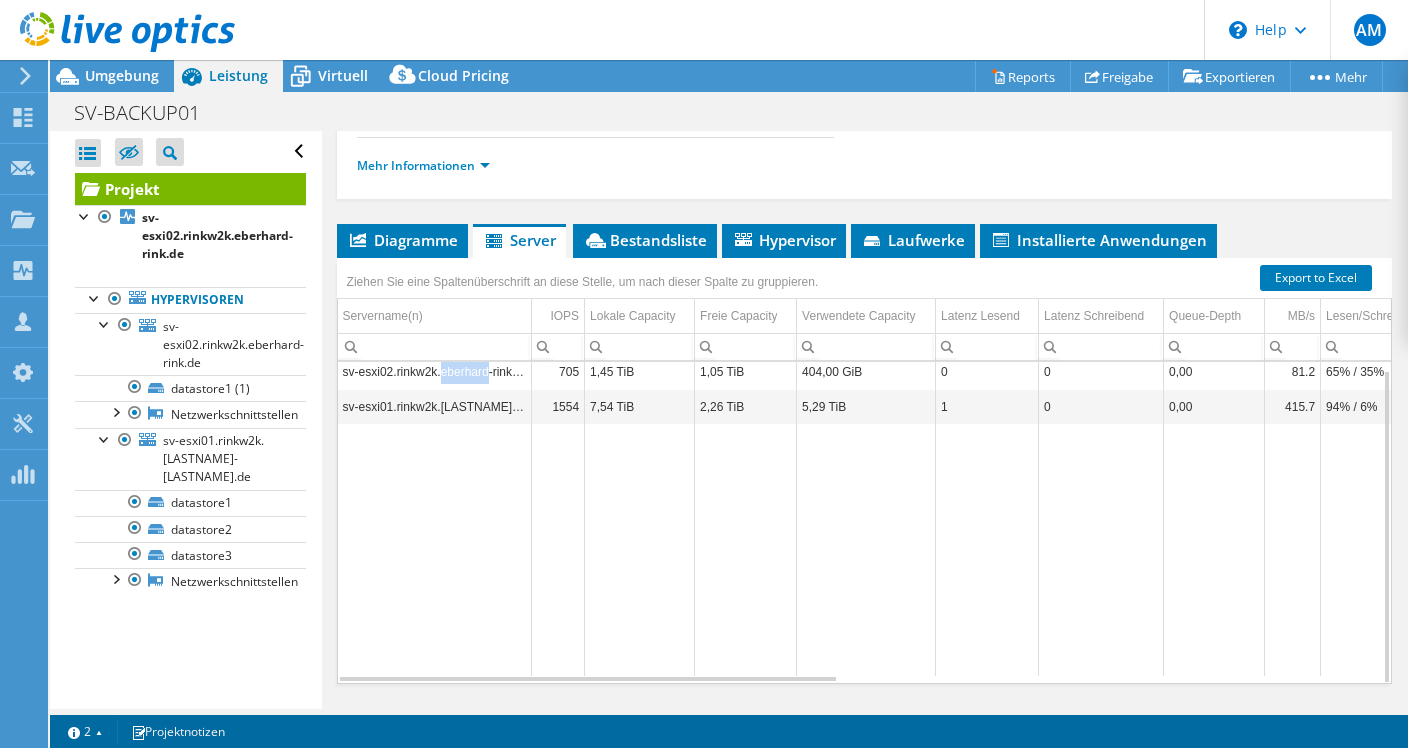 click on "sv-esxi02.rinkw2k.eberhard-rink.de" at bounding box center [435, 371] 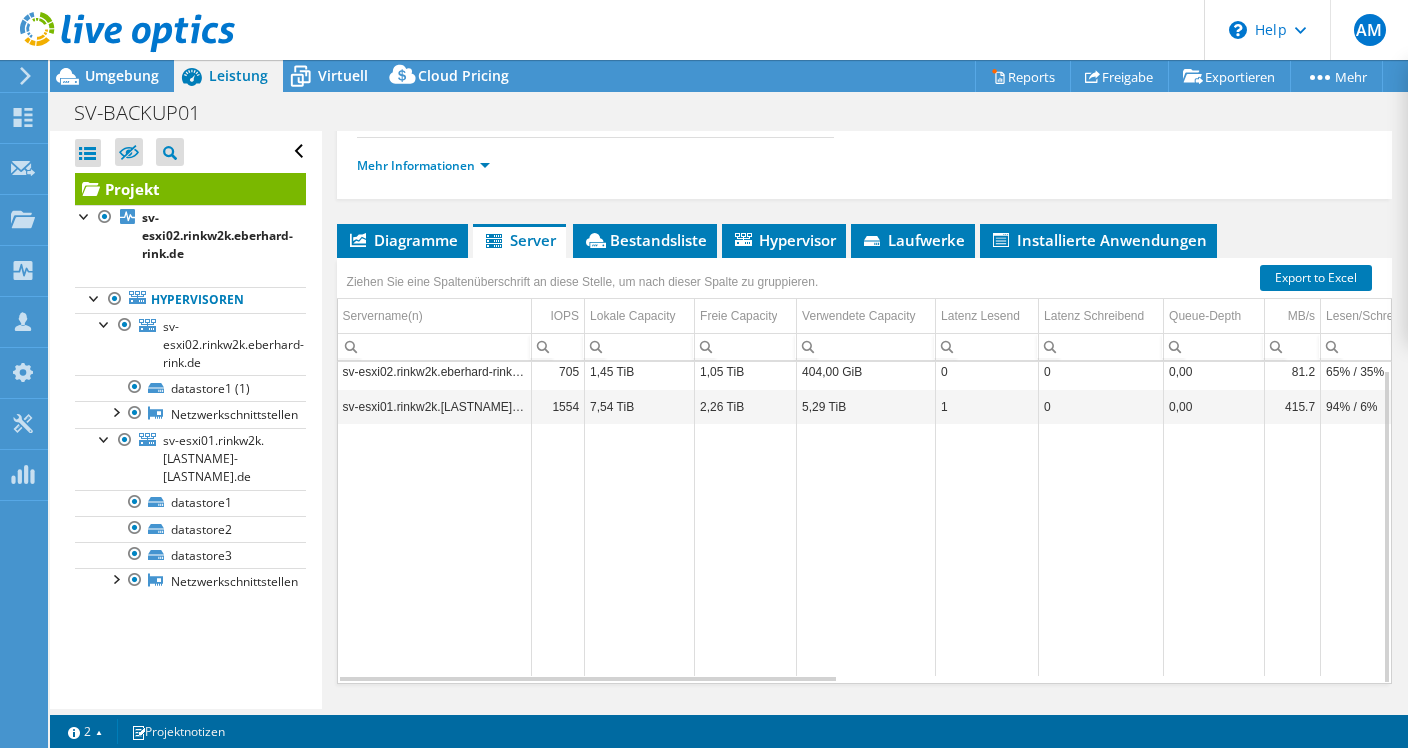 drag, startPoint x: 467, startPoint y: 361, endPoint x: 520, endPoint y: 465, distance: 116.72617 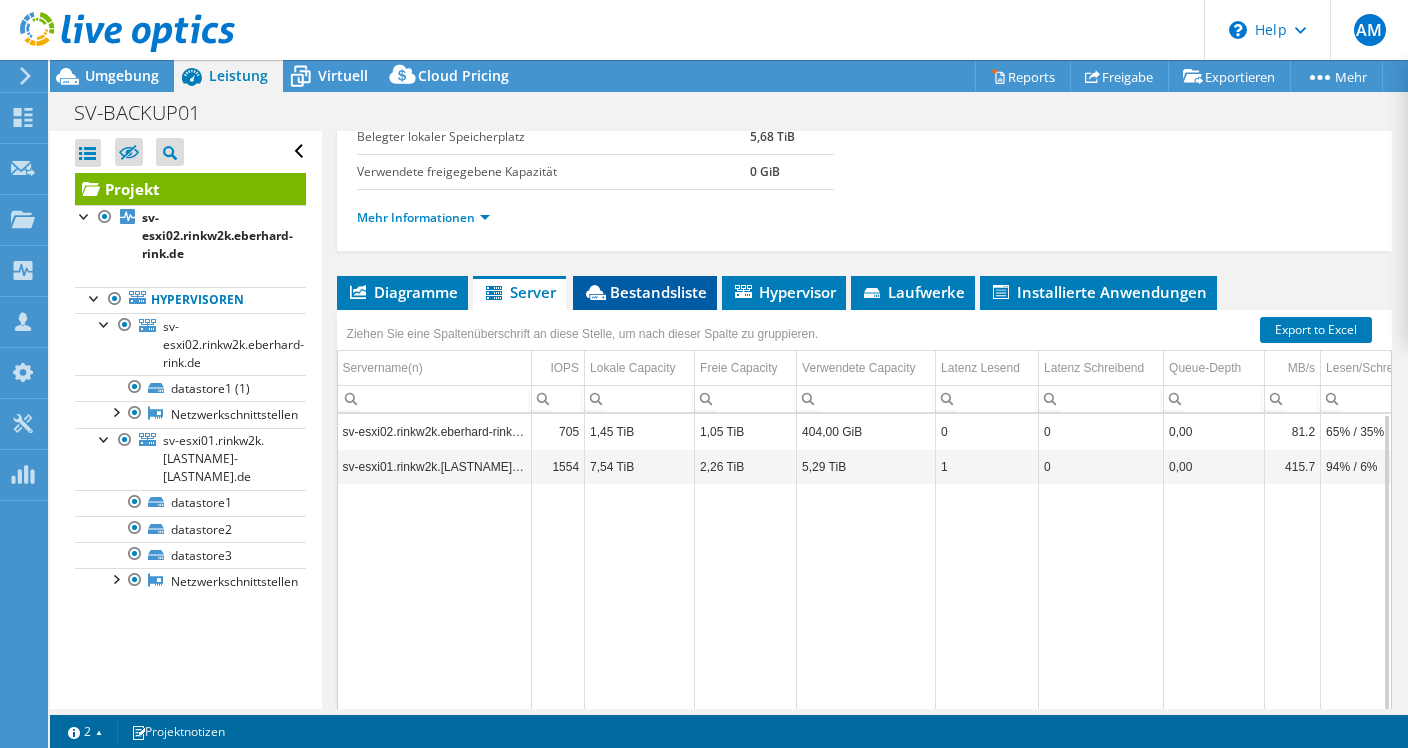 click on "Bestandsliste" at bounding box center (645, 292) 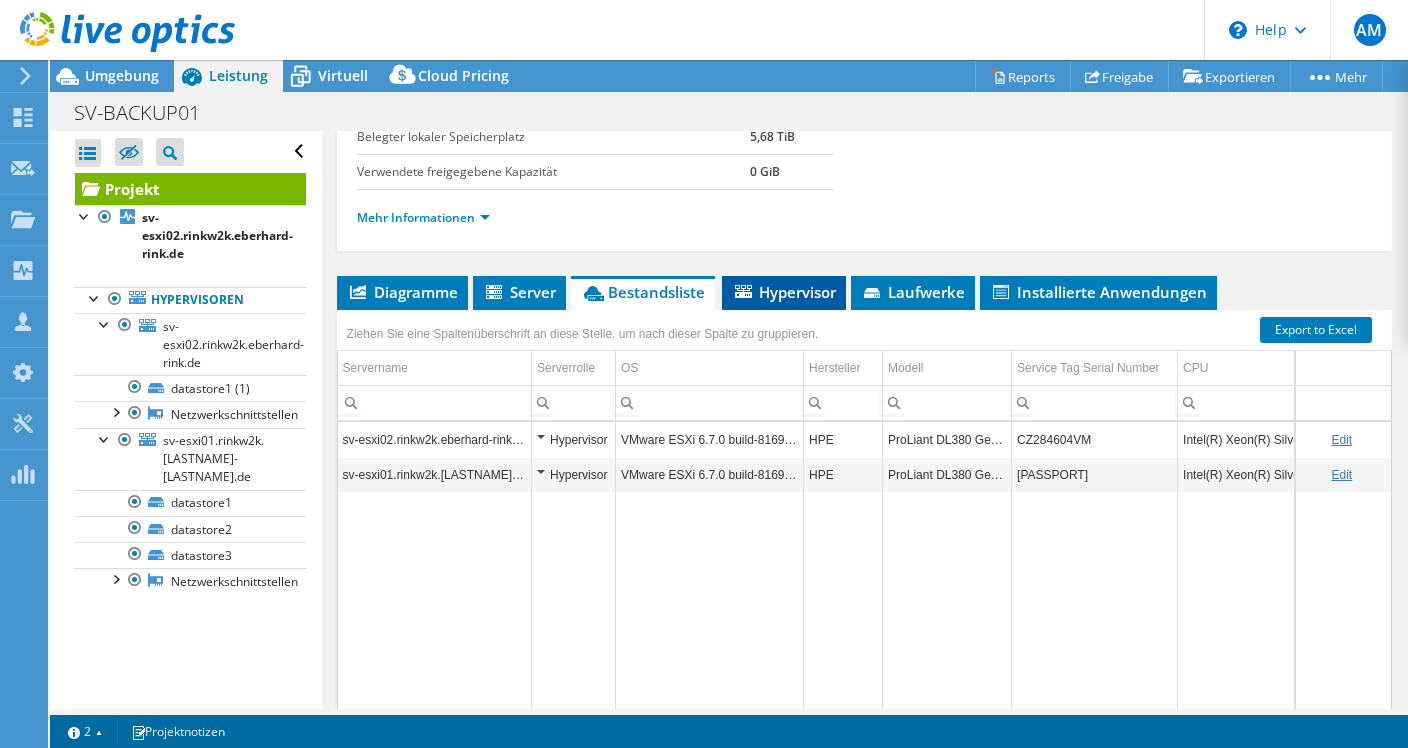 click on "Hypervisor" at bounding box center (784, 293) 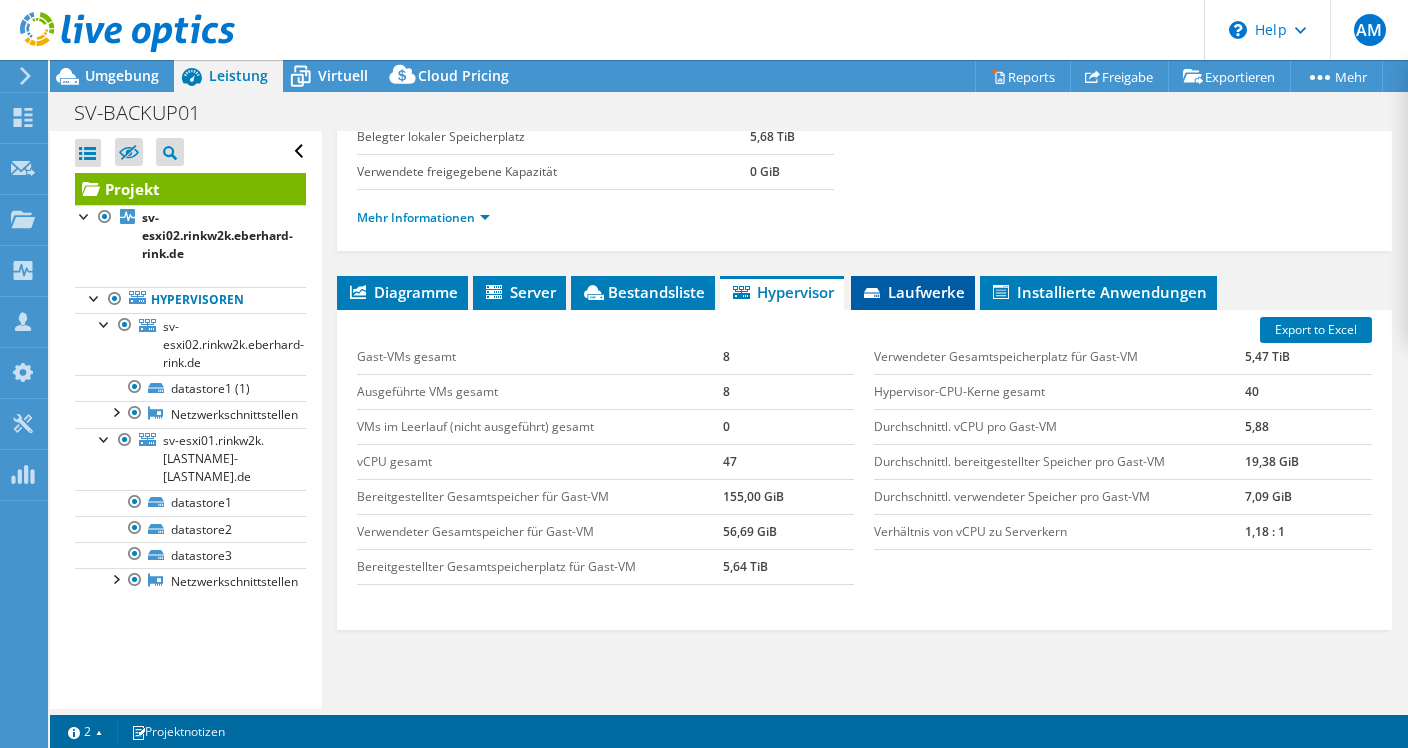click on "Laufwerke" at bounding box center [913, 292] 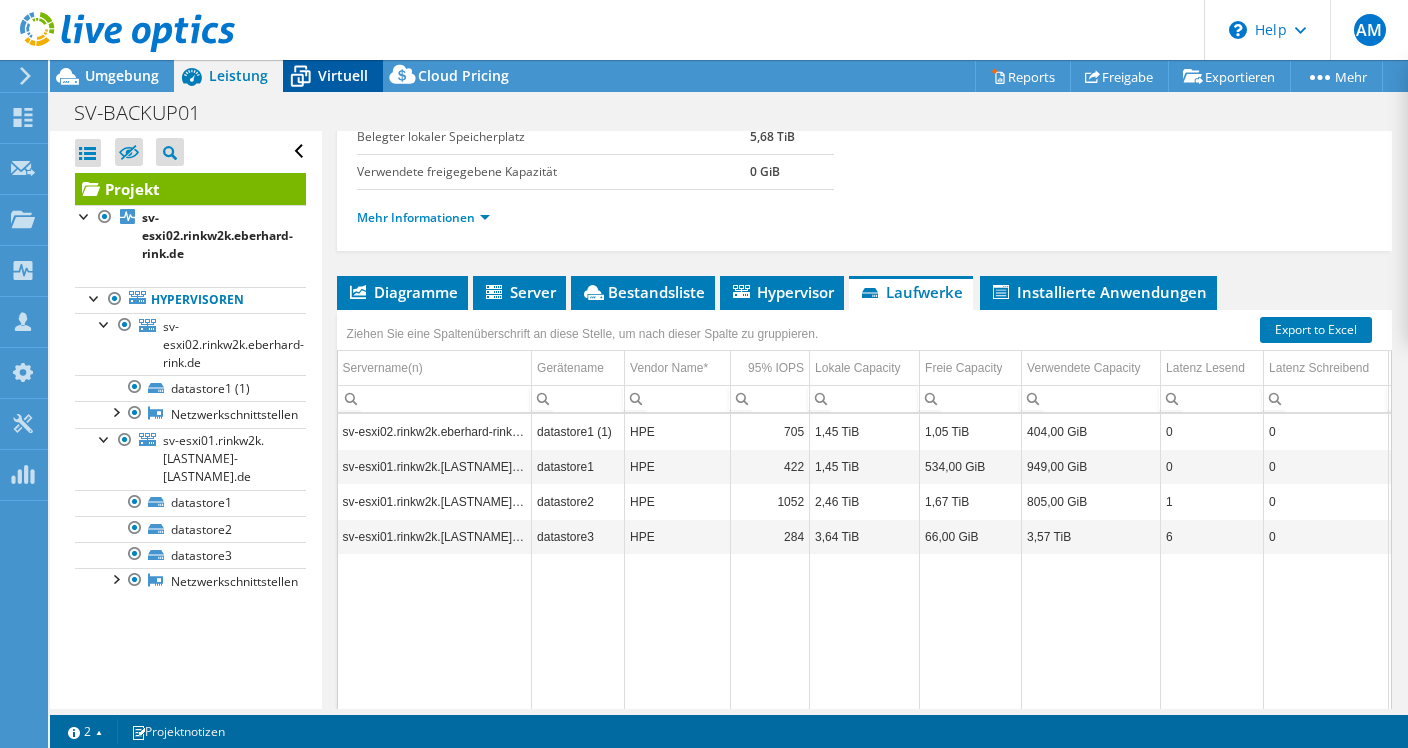 click on "Virtuell" at bounding box center (333, 76) 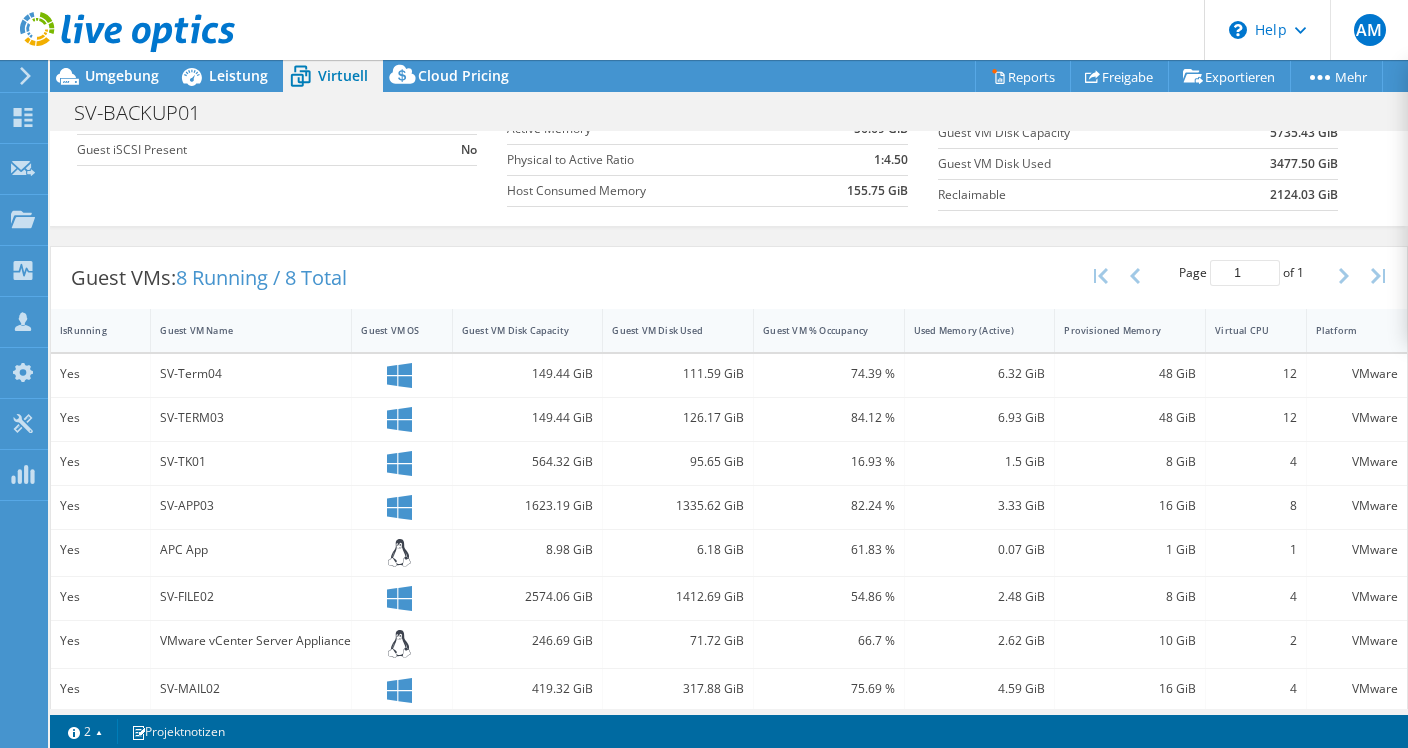 scroll, scrollTop: 282, scrollLeft: 0, axis: vertical 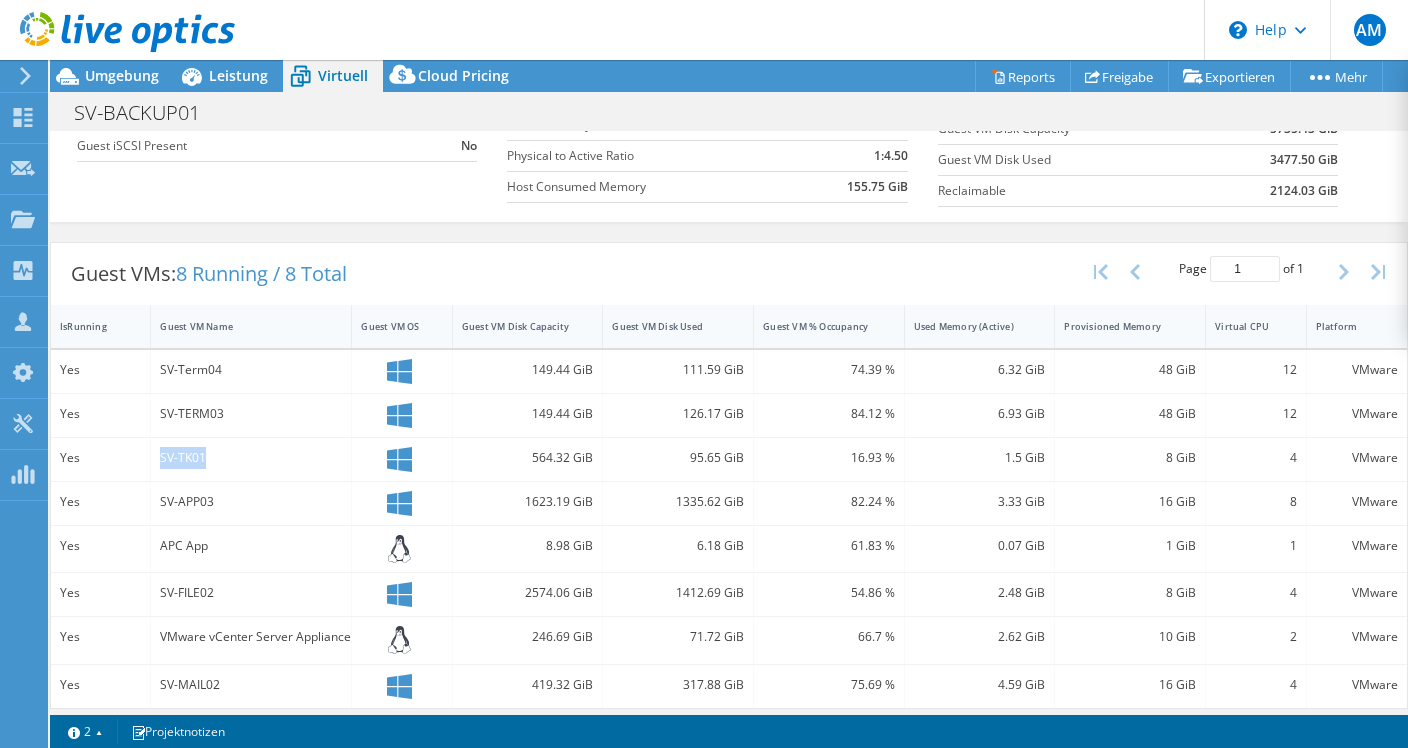 drag, startPoint x: 150, startPoint y: 438, endPoint x: 219, endPoint y: 443, distance: 69.18092 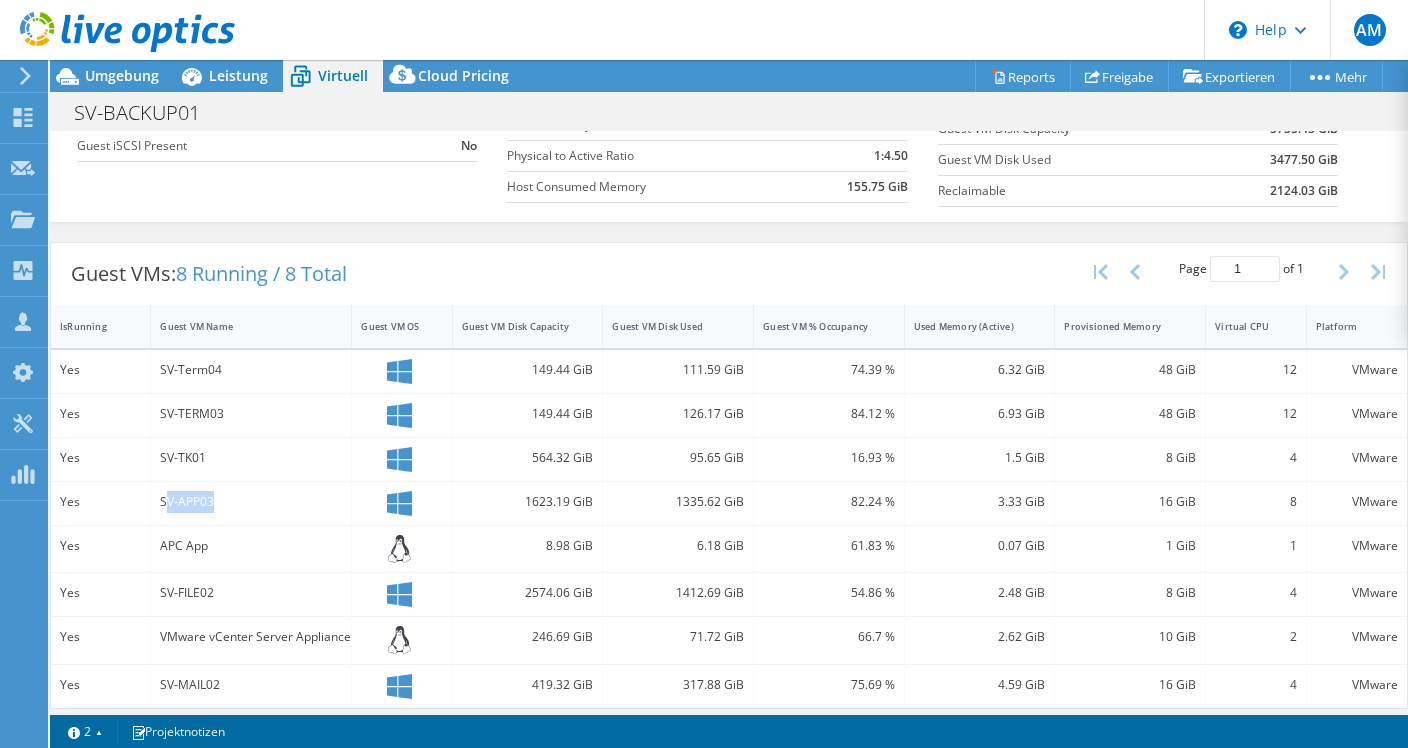 drag, startPoint x: 219, startPoint y: 443, endPoint x: 214, endPoint y: 498, distance: 55.226807 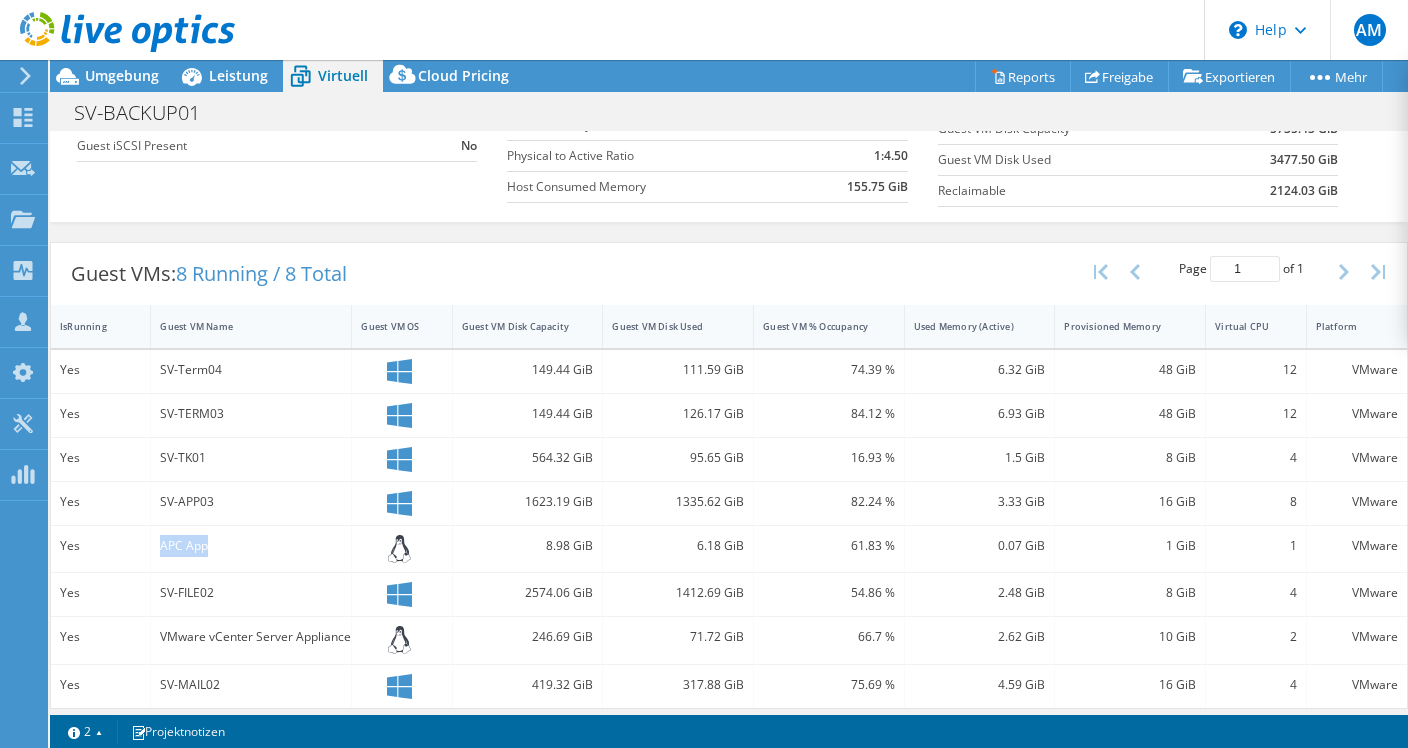 drag, startPoint x: 214, startPoint y: 498, endPoint x: 222, endPoint y: 533, distance: 35.902645 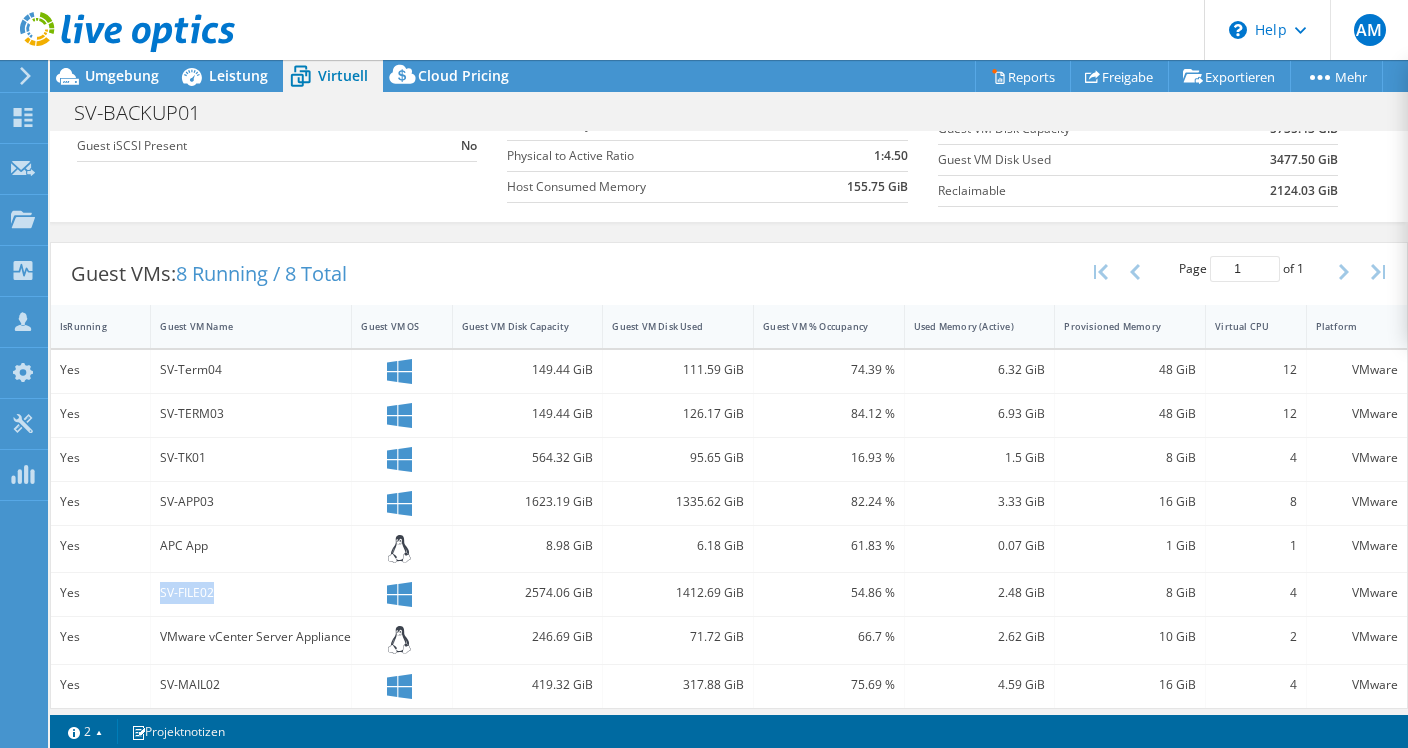 drag, startPoint x: 162, startPoint y: 576, endPoint x: 224, endPoint y: 582, distance: 62.289646 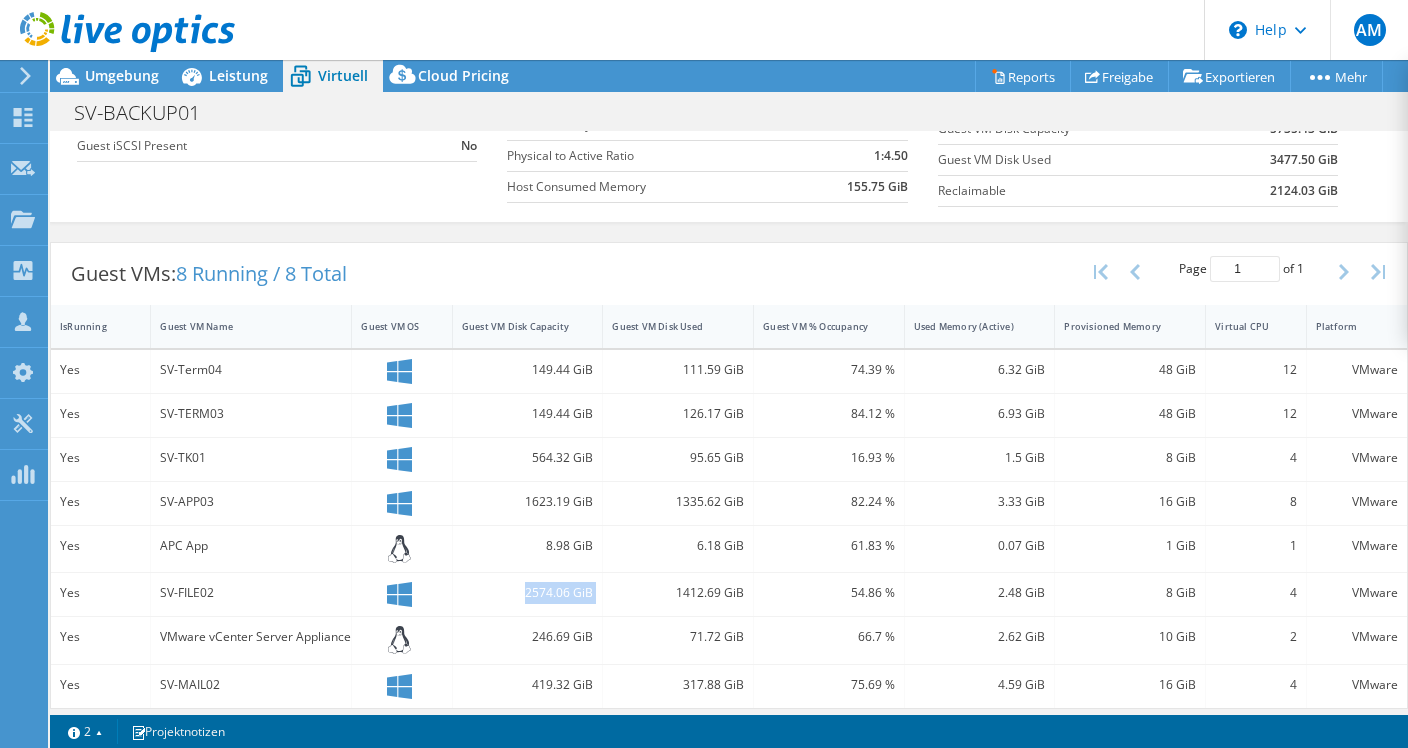 drag, startPoint x: 517, startPoint y: 578, endPoint x: 621, endPoint y: 572, distance: 104.172935 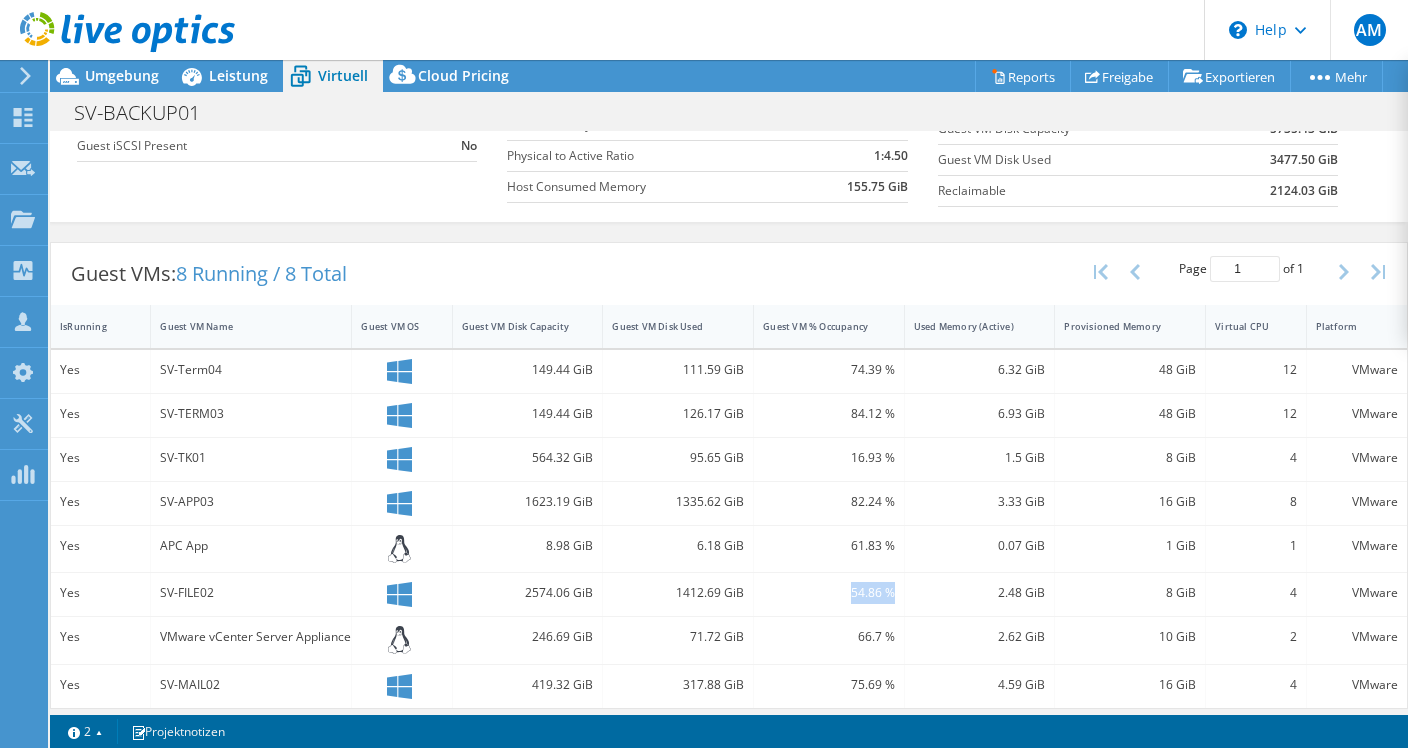 drag, startPoint x: 842, startPoint y: 583, endPoint x: 891, endPoint y: 584, distance: 49.010204 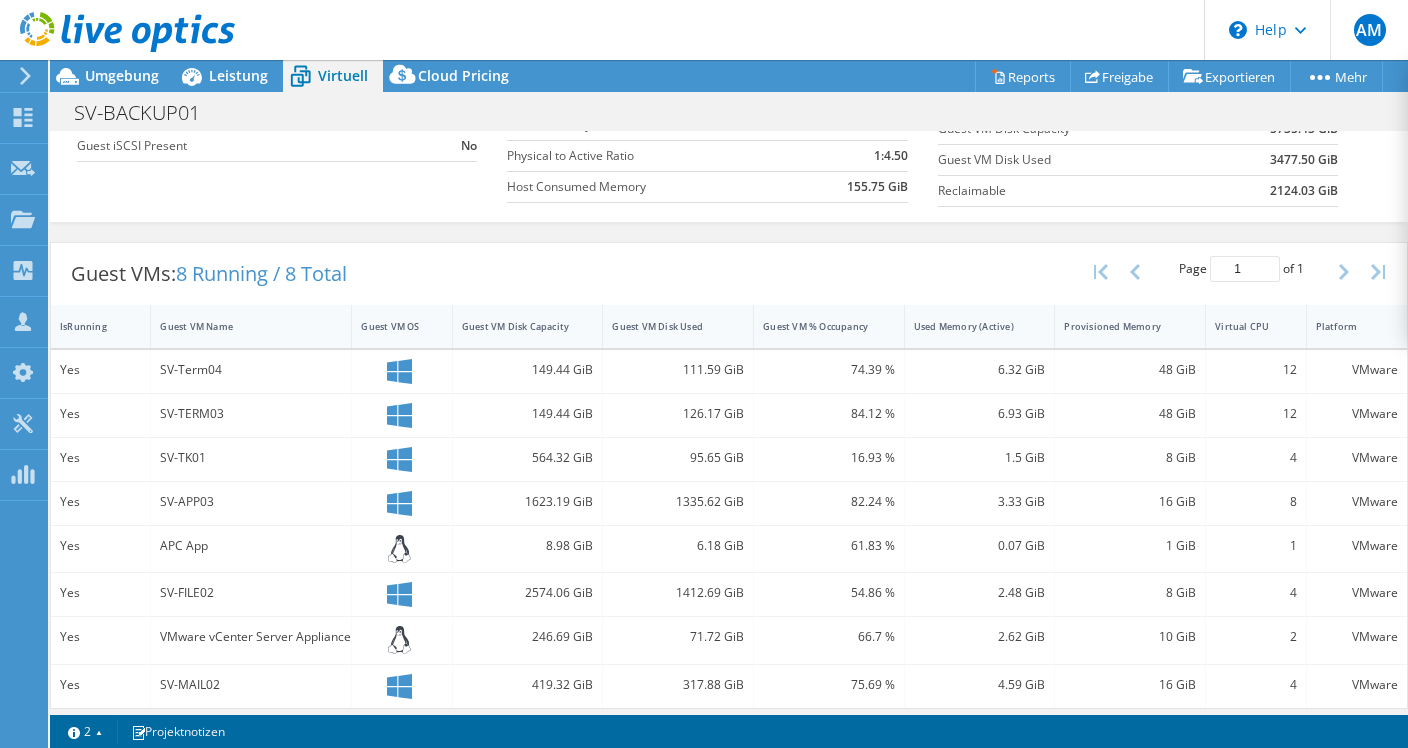 click at bounding box center [401, 686] 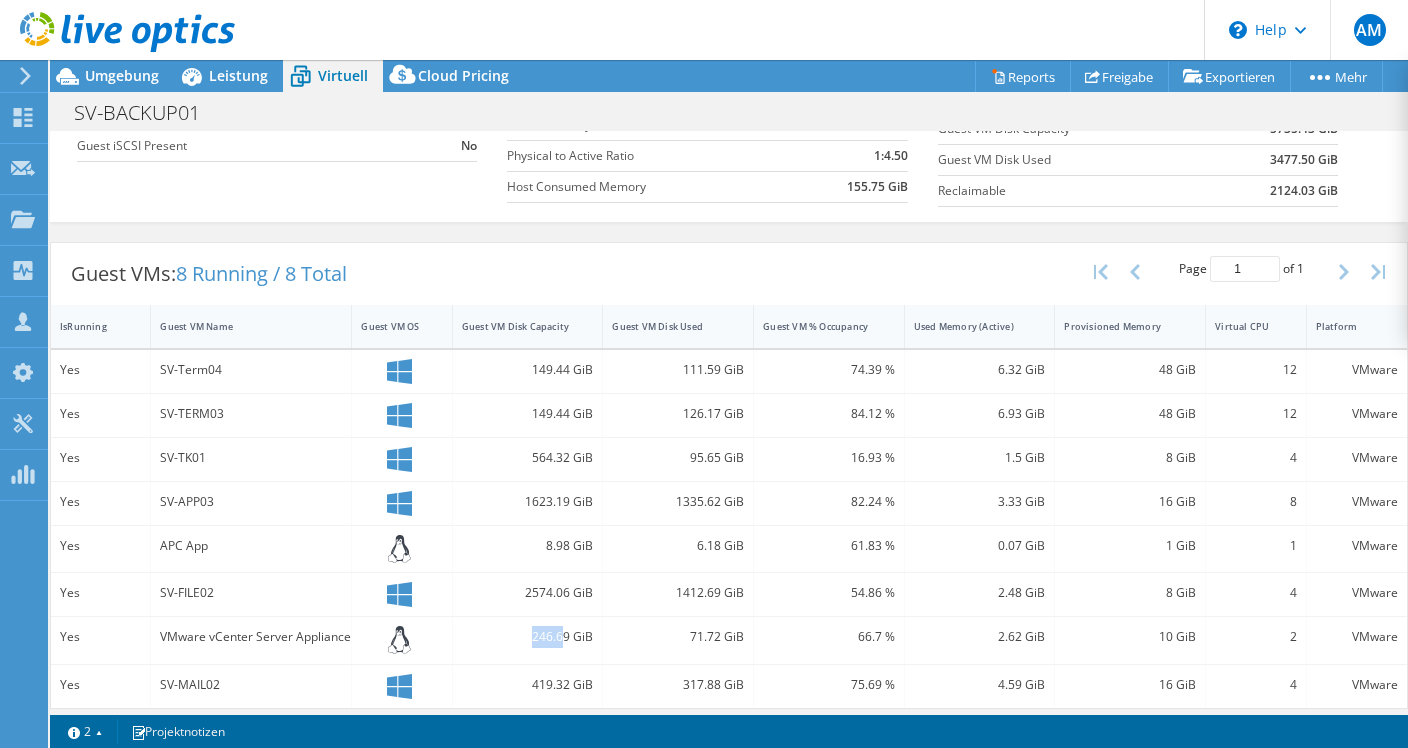 drag, startPoint x: 532, startPoint y: 648, endPoint x: 587, endPoint y: 646, distance: 55.03635 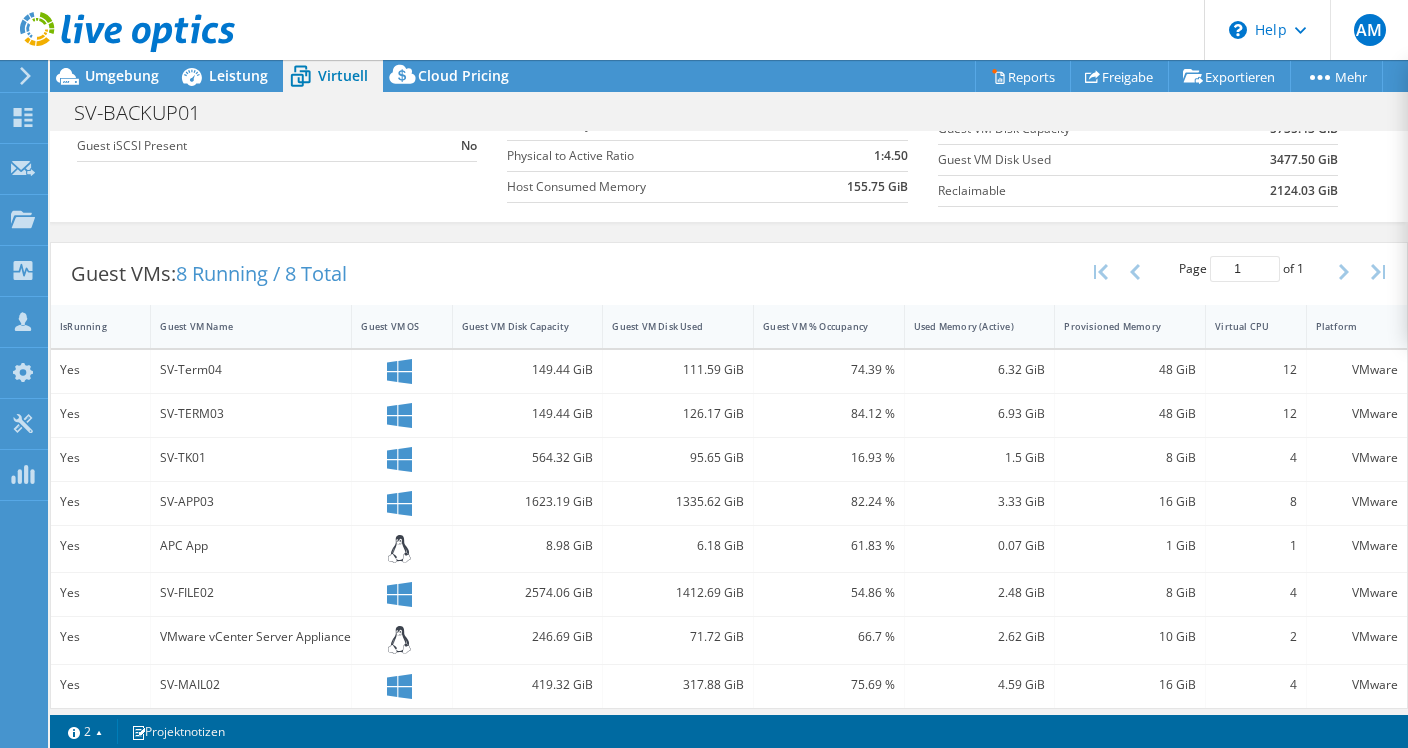 click on "Projektmaßnahmen
Projektmaßnahmen
Reports
Freigabe
Exportieren
vSAN ReadyNode Sizer" at bounding box center [729, 404] 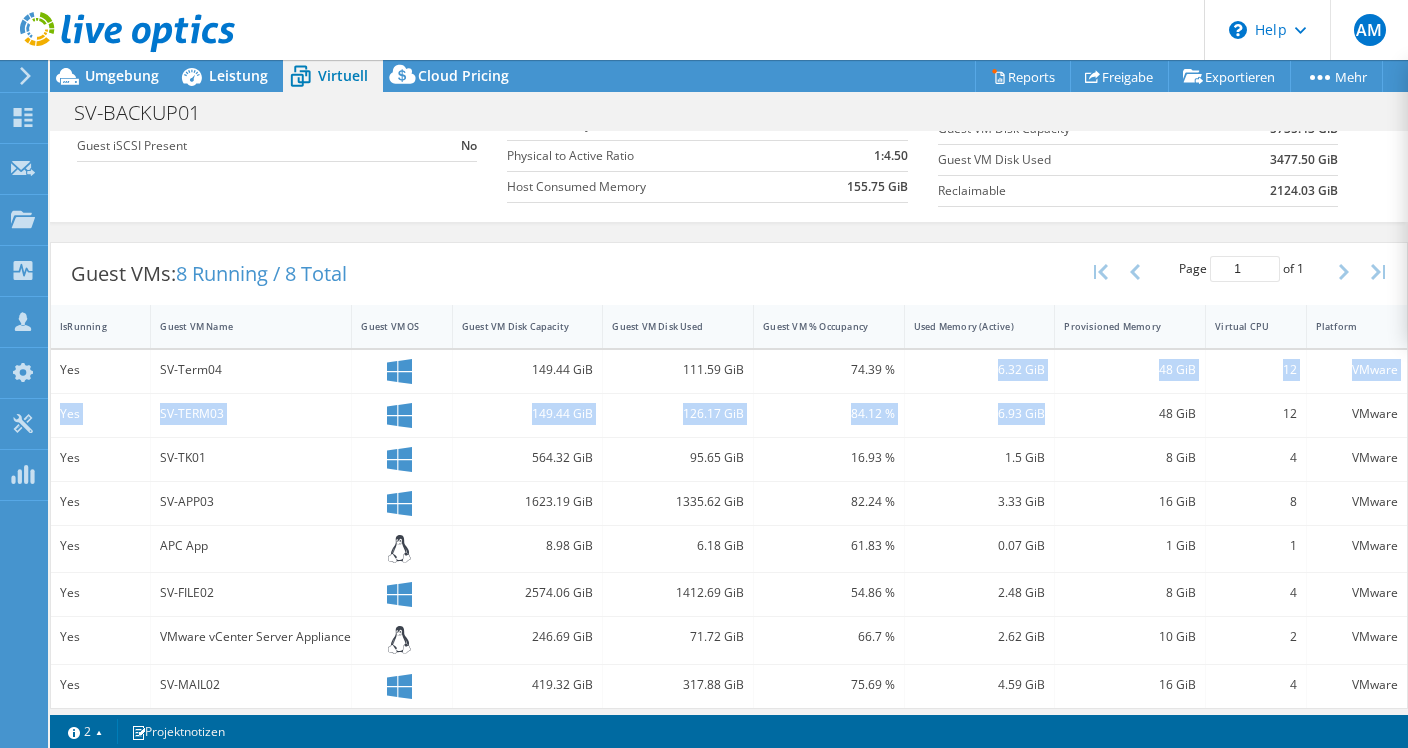 drag, startPoint x: 986, startPoint y: 351, endPoint x: 1049, endPoint y: 386, distance: 72.06941 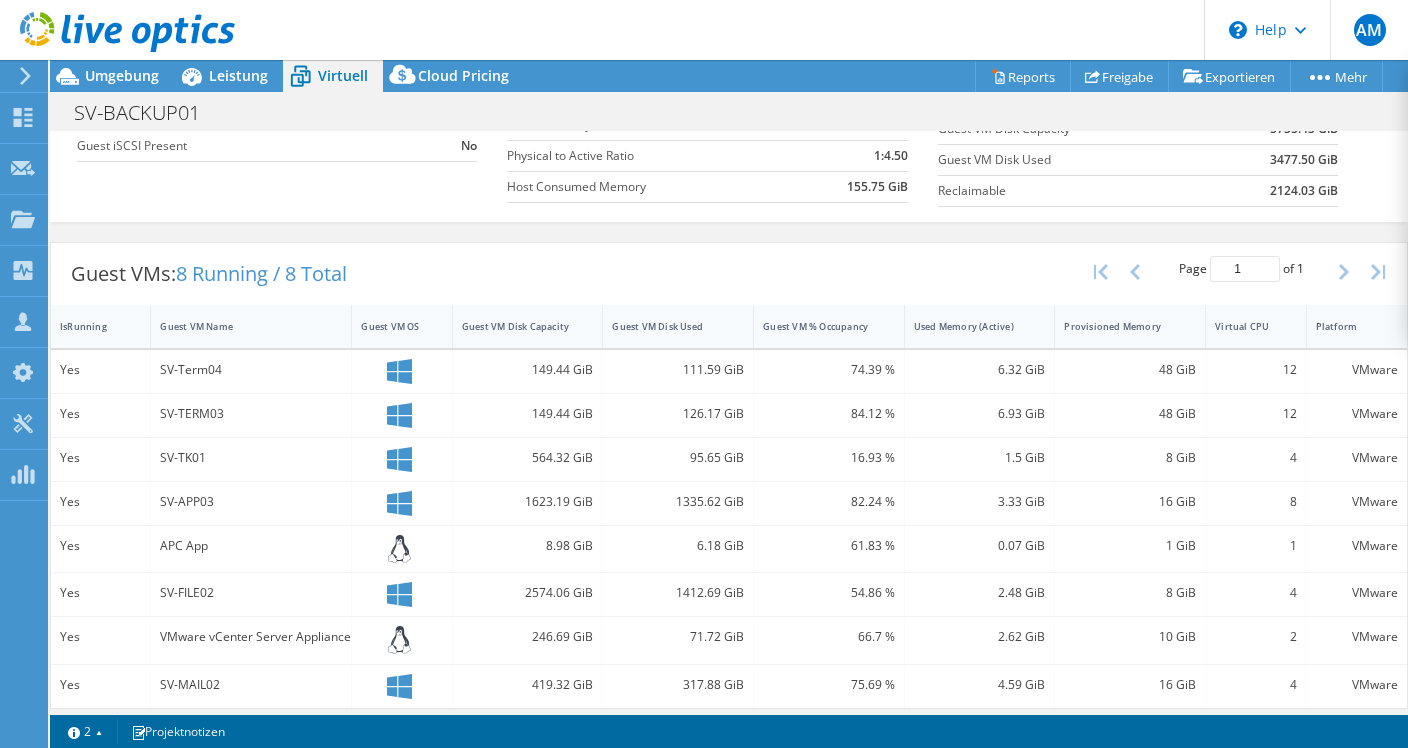 click on "8 GiB" at bounding box center [1130, 458] 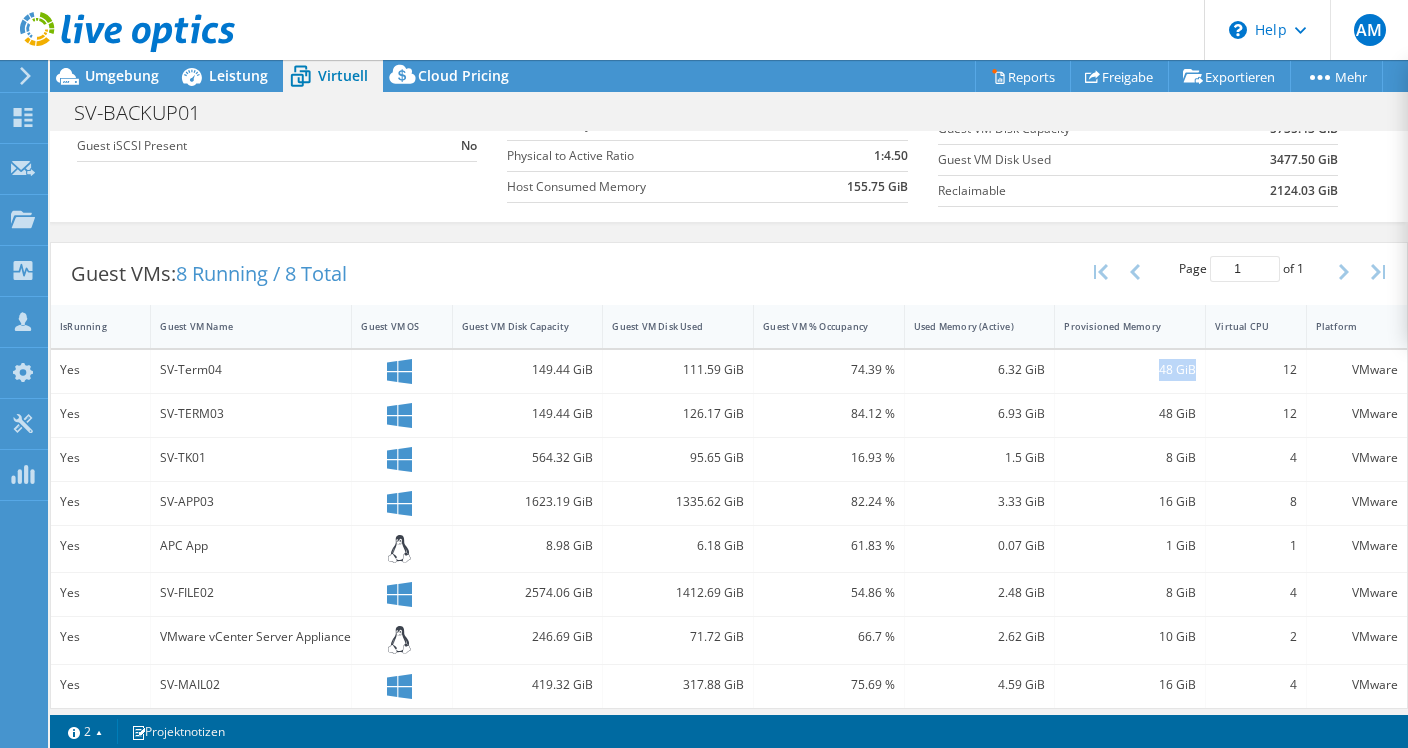 drag, startPoint x: 1155, startPoint y: 369, endPoint x: 1198, endPoint y: 374, distance: 43.289722 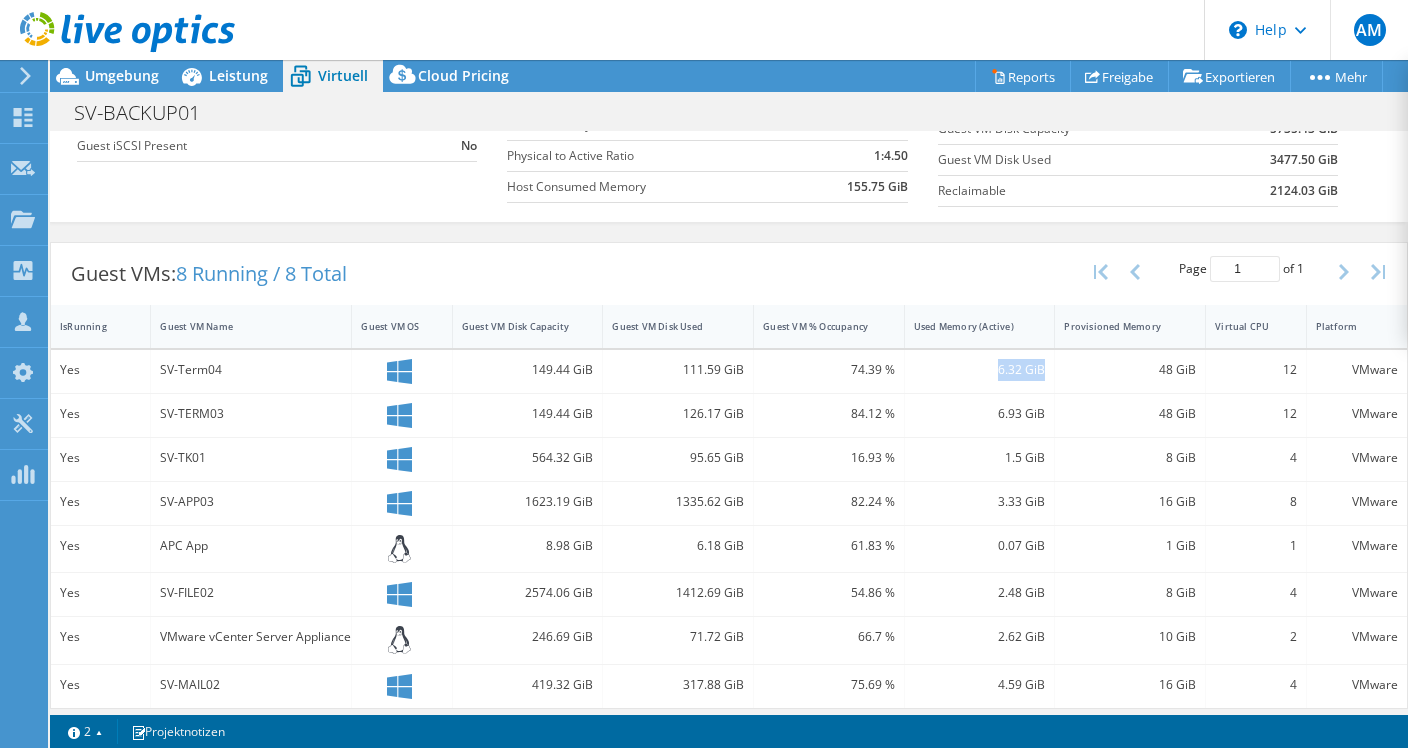 drag, startPoint x: 996, startPoint y: 362, endPoint x: 1046, endPoint y: 362, distance: 50 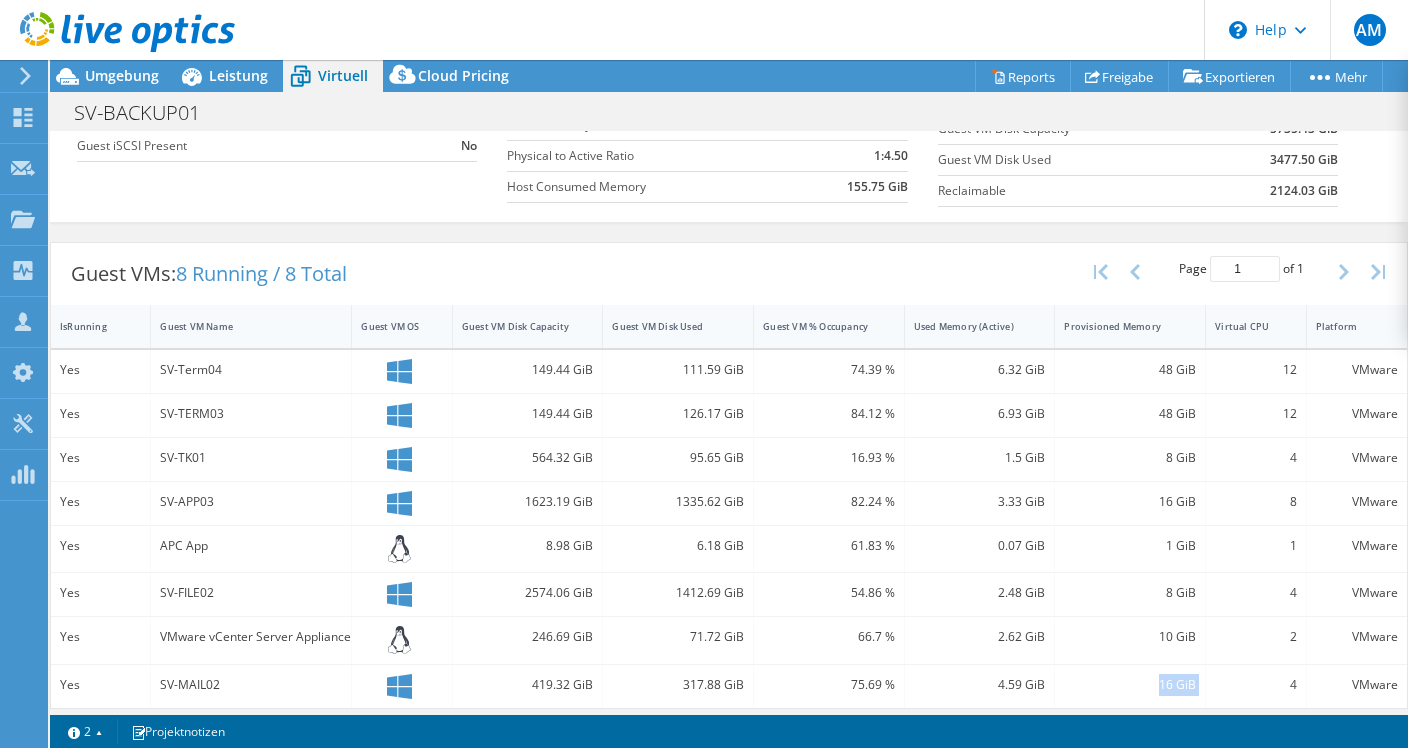 drag, startPoint x: 1141, startPoint y: 666, endPoint x: 1216, endPoint y: 668, distance: 75.026665 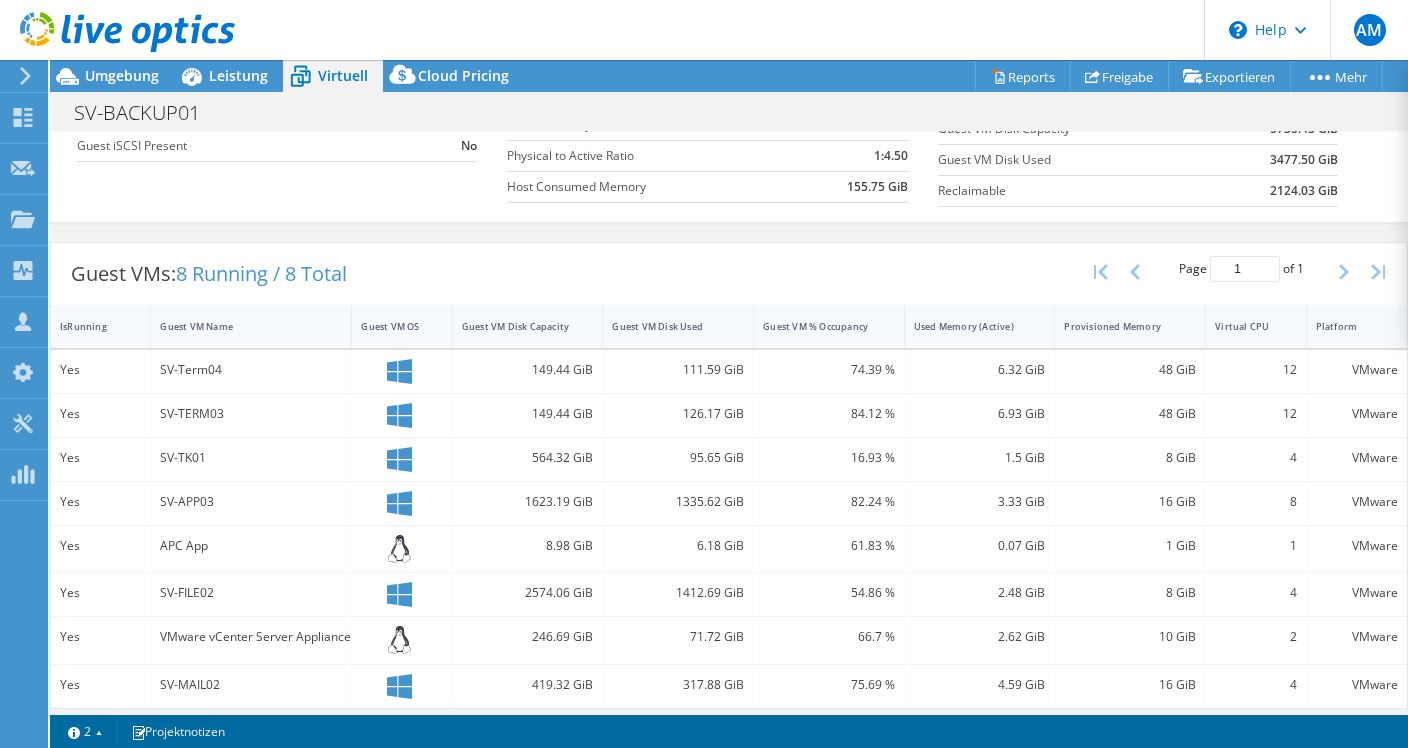click on "4.59 GiB" at bounding box center (980, 685) 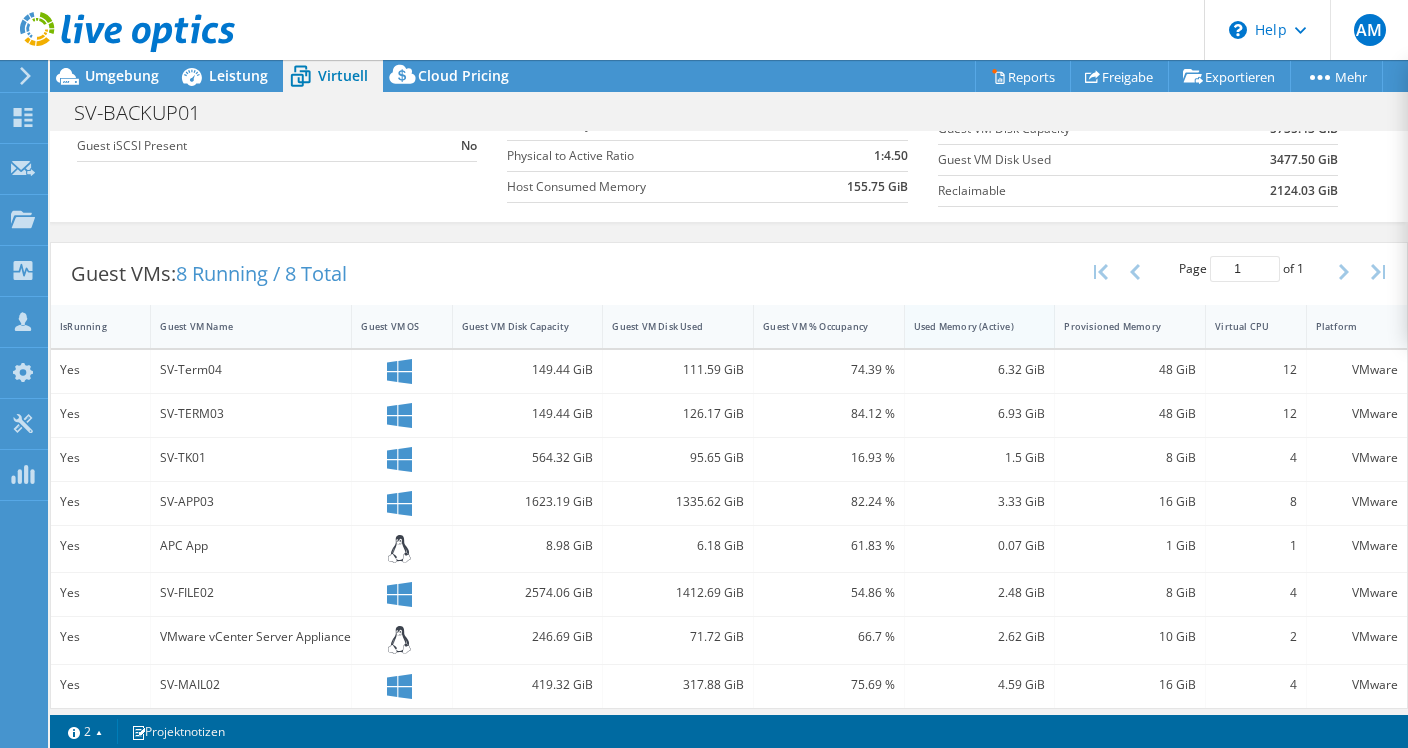 click on "Used Memory (Active)" at bounding box center (968, 326) 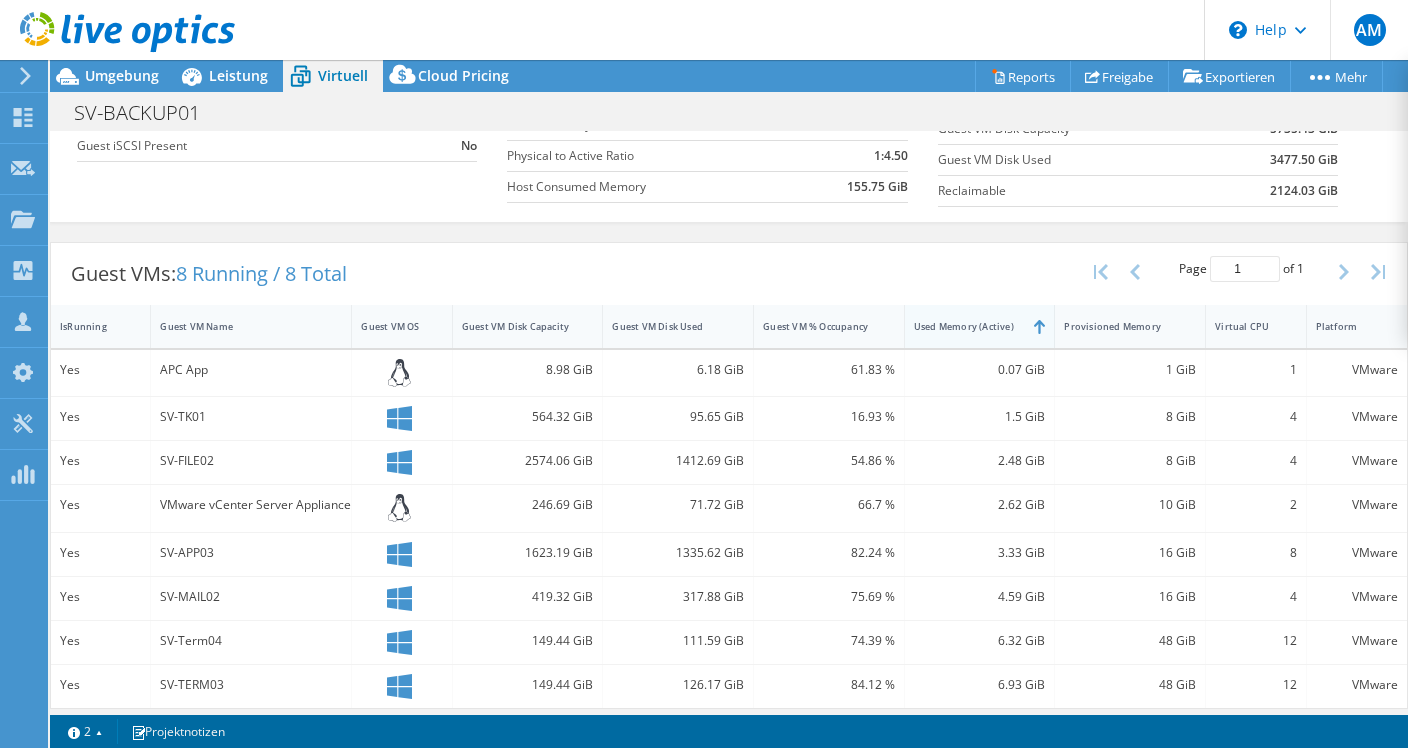 click on "Used Memory (Active)" at bounding box center [968, 326] 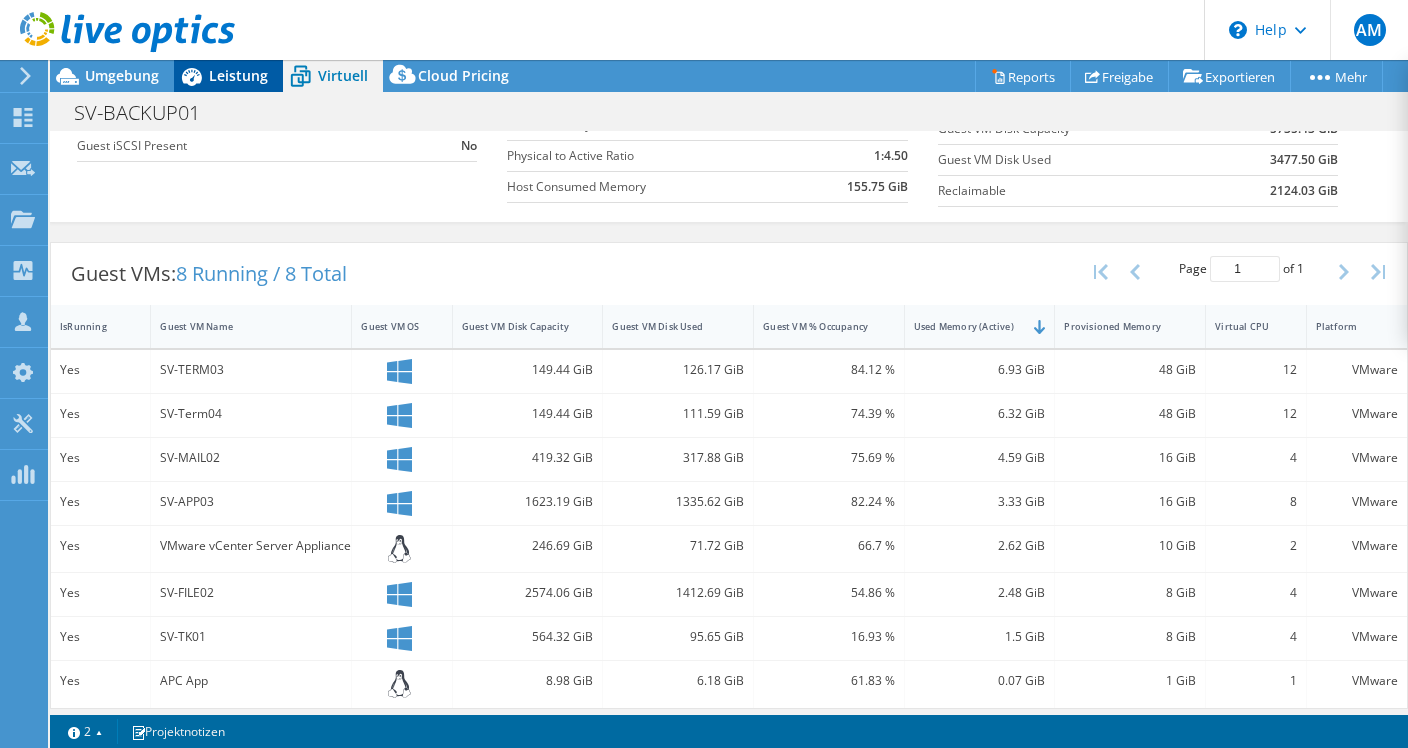 click on "Leistung" at bounding box center (238, 75) 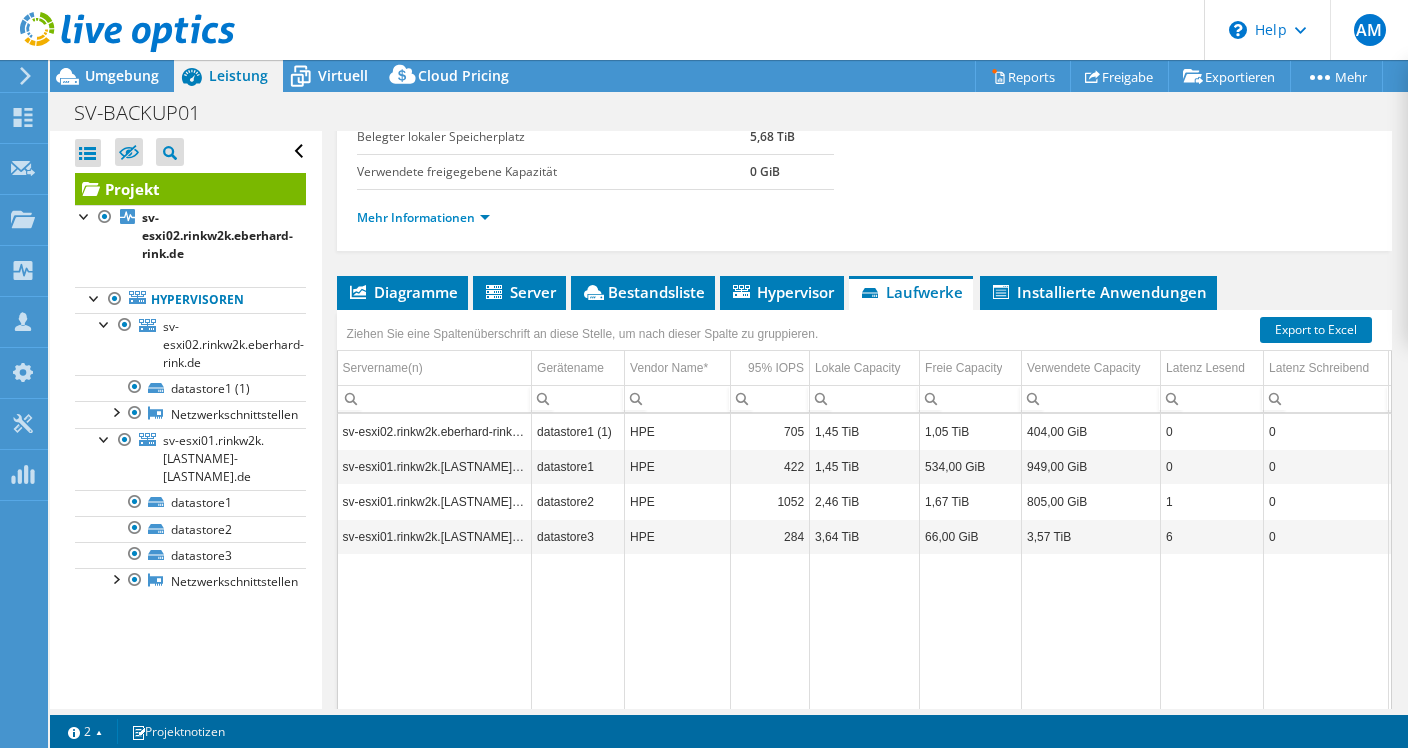 scroll, scrollTop: 0, scrollLeft: 0, axis: both 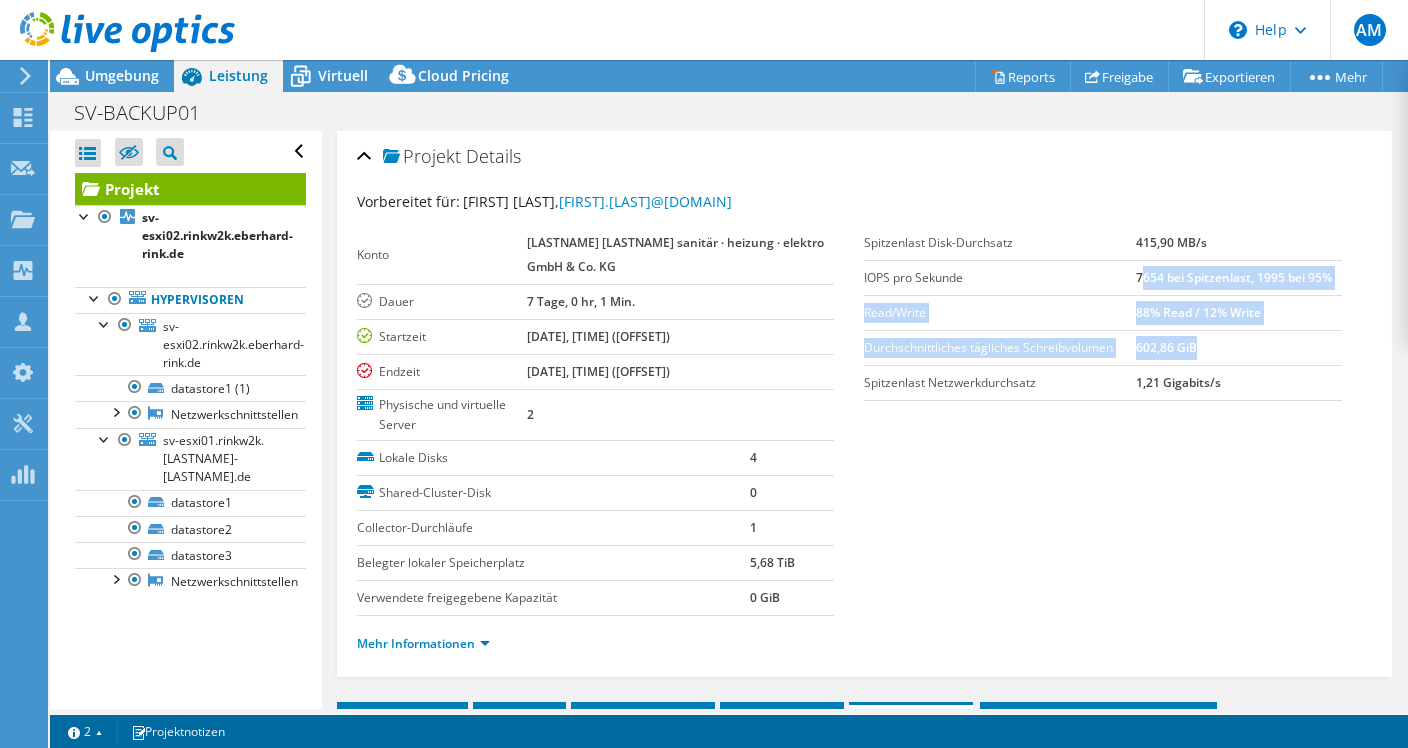 drag, startPoint x: 1128, startPoint y: 275, endPoint x: 1252, endPoint y: 341, distance: 140.47064 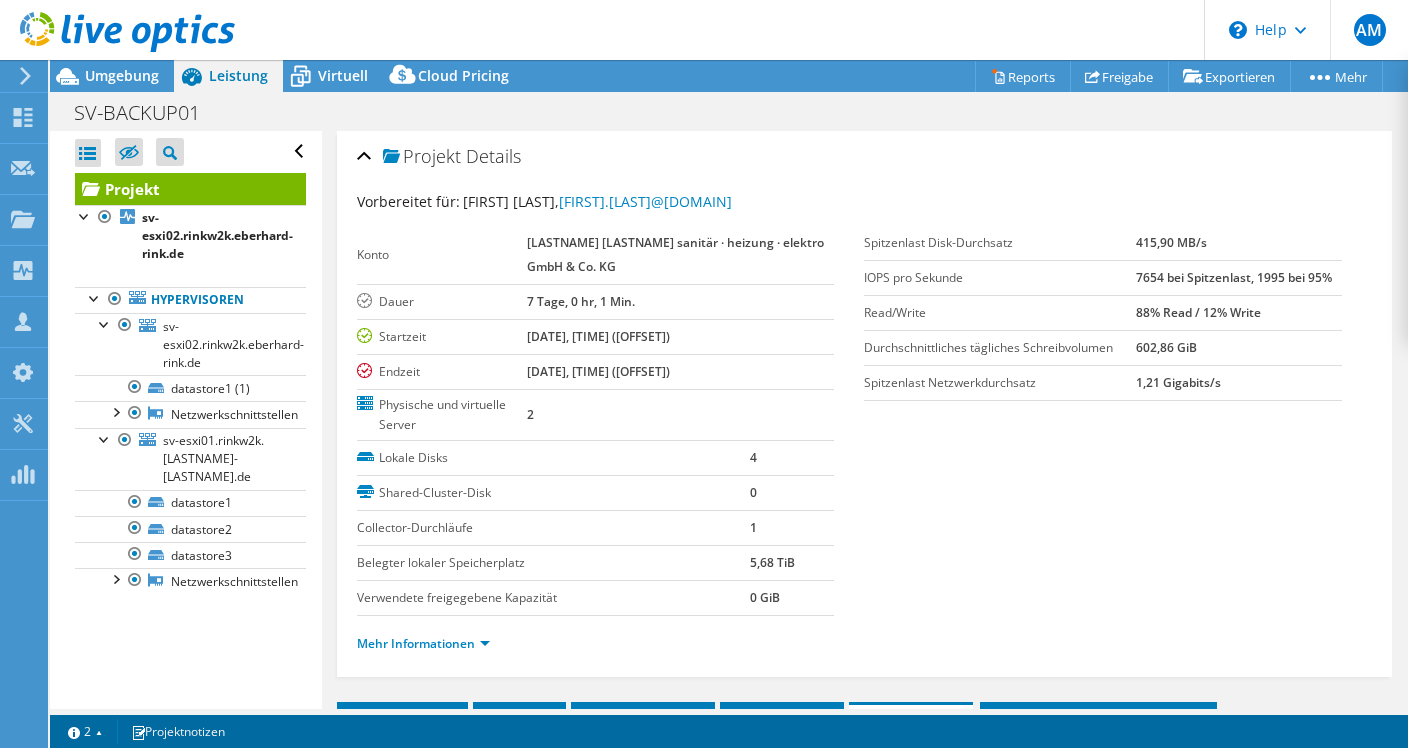 click on "1,21 Gigabits/s" at bounding box center (1239, 382) 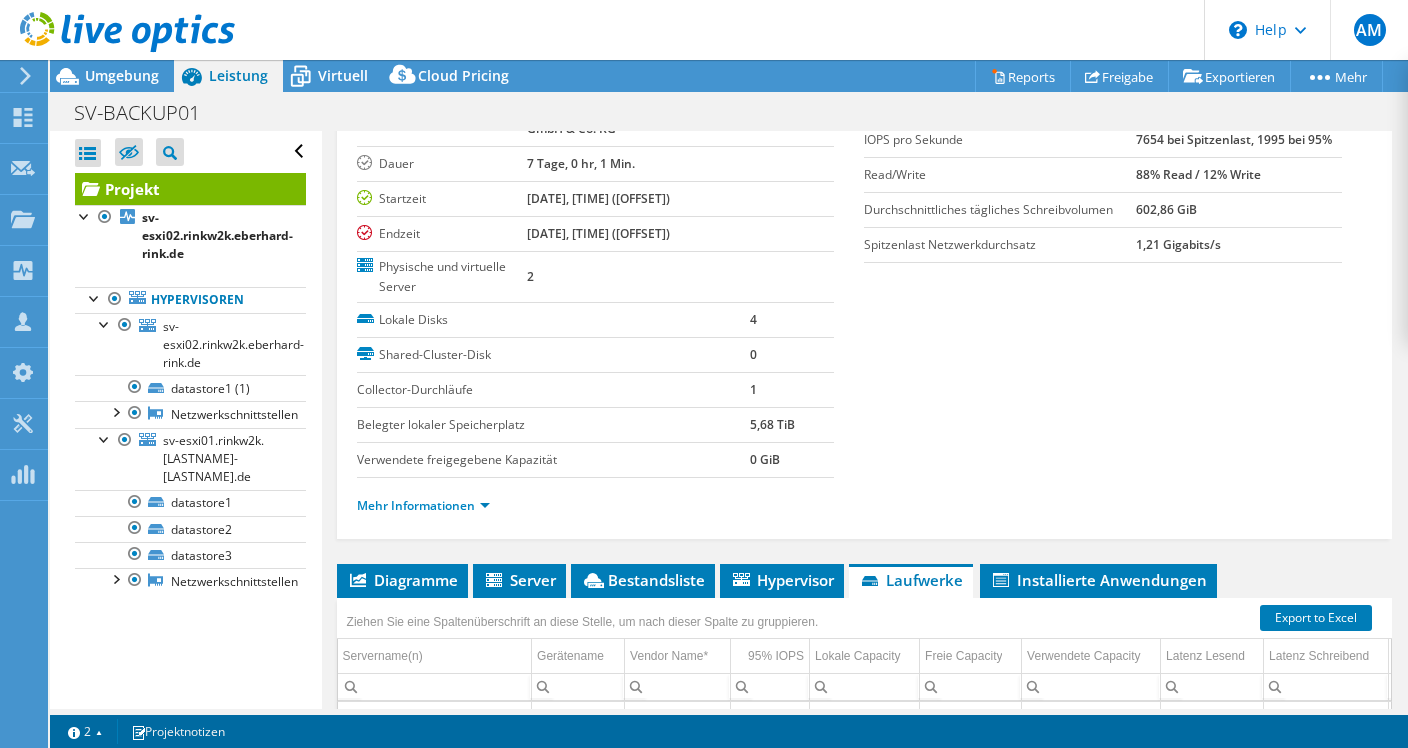 scroll, scrollTop: 198, scrollLeft: 0, axis: vertical 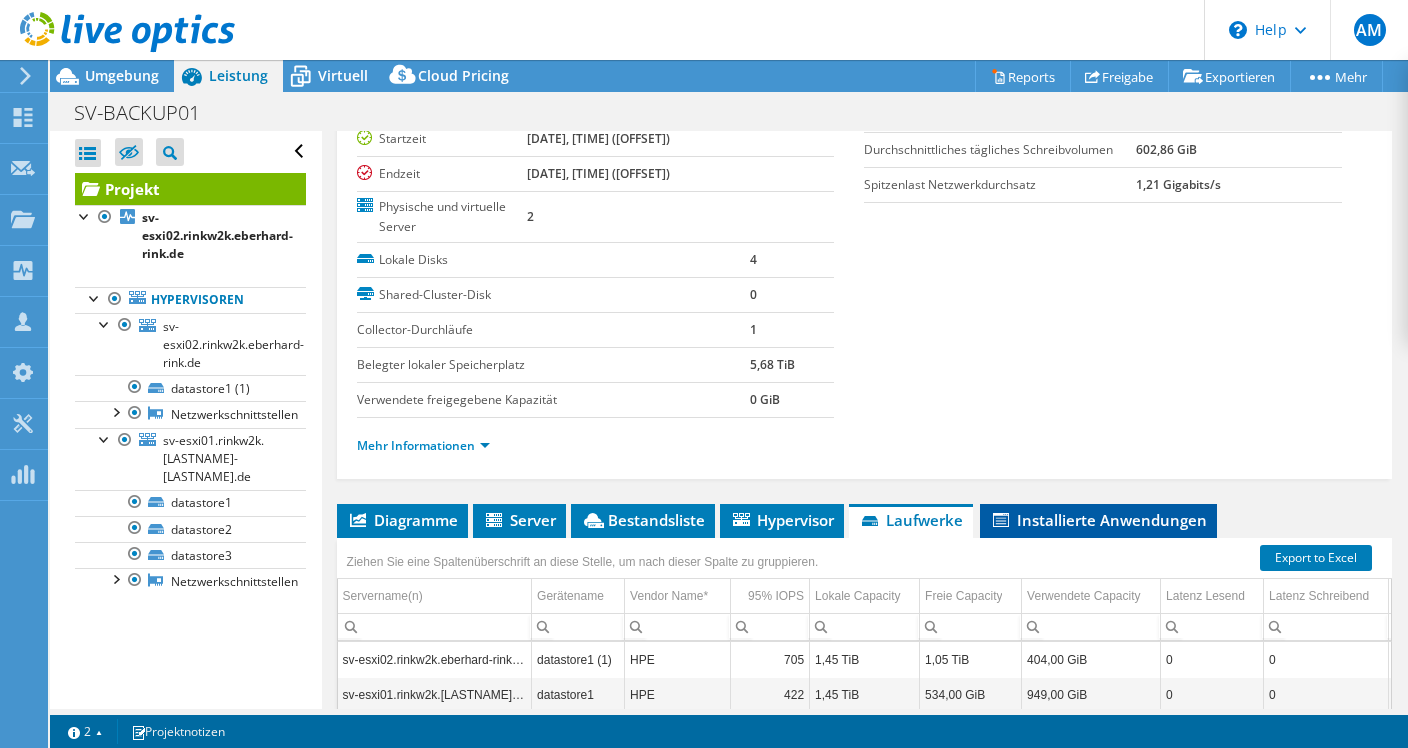 click on "Installierte Anwendungen" at bounding box center [1098, 520] 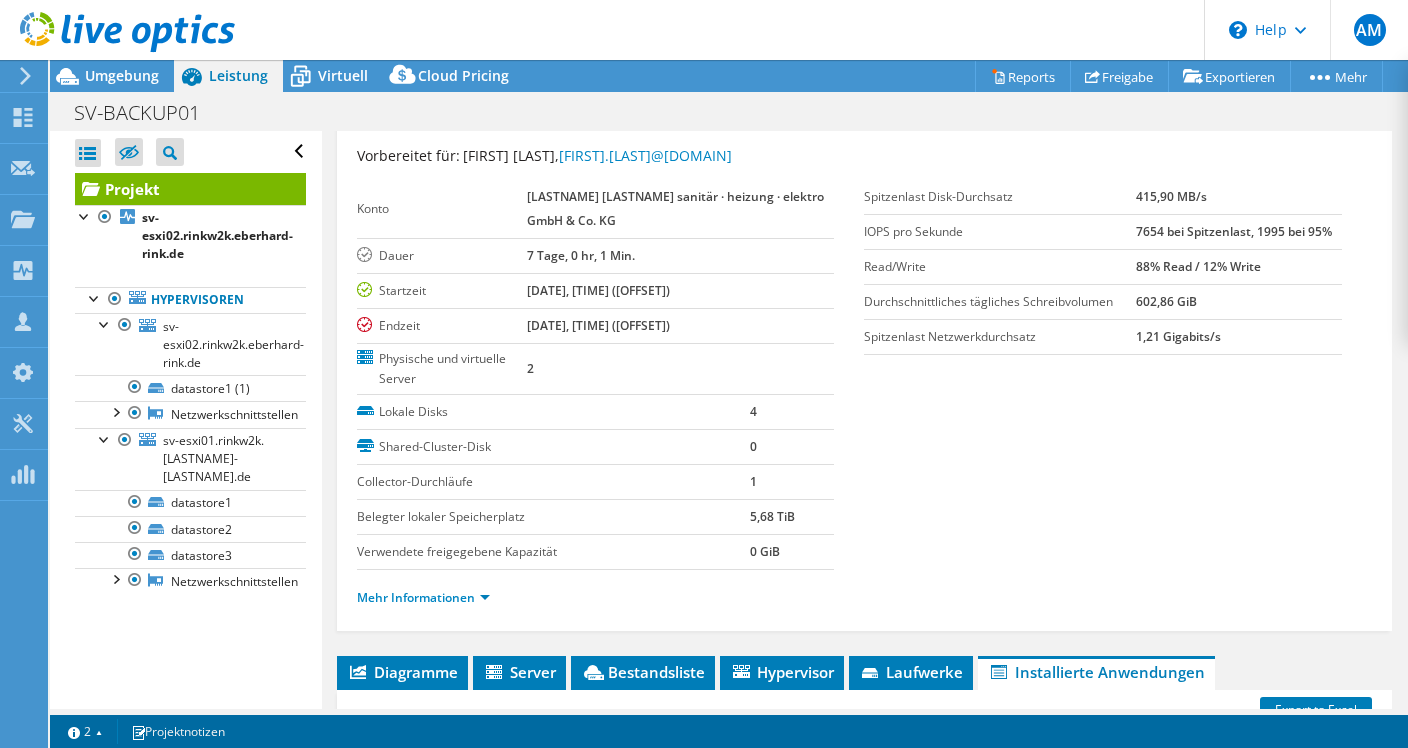 scroll, scrollTop: 42, scrollLeft: 0, axis: vertical 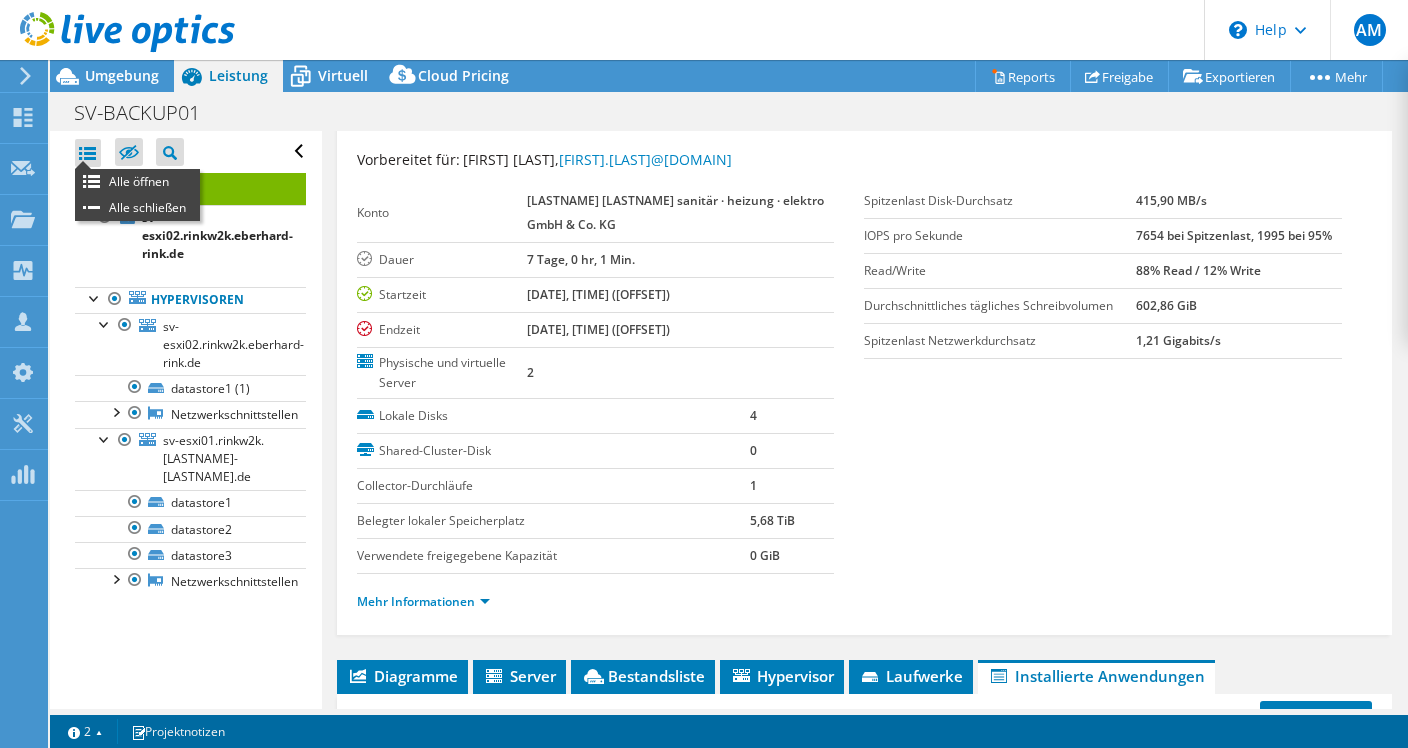 click at bounding box center [88, 153] 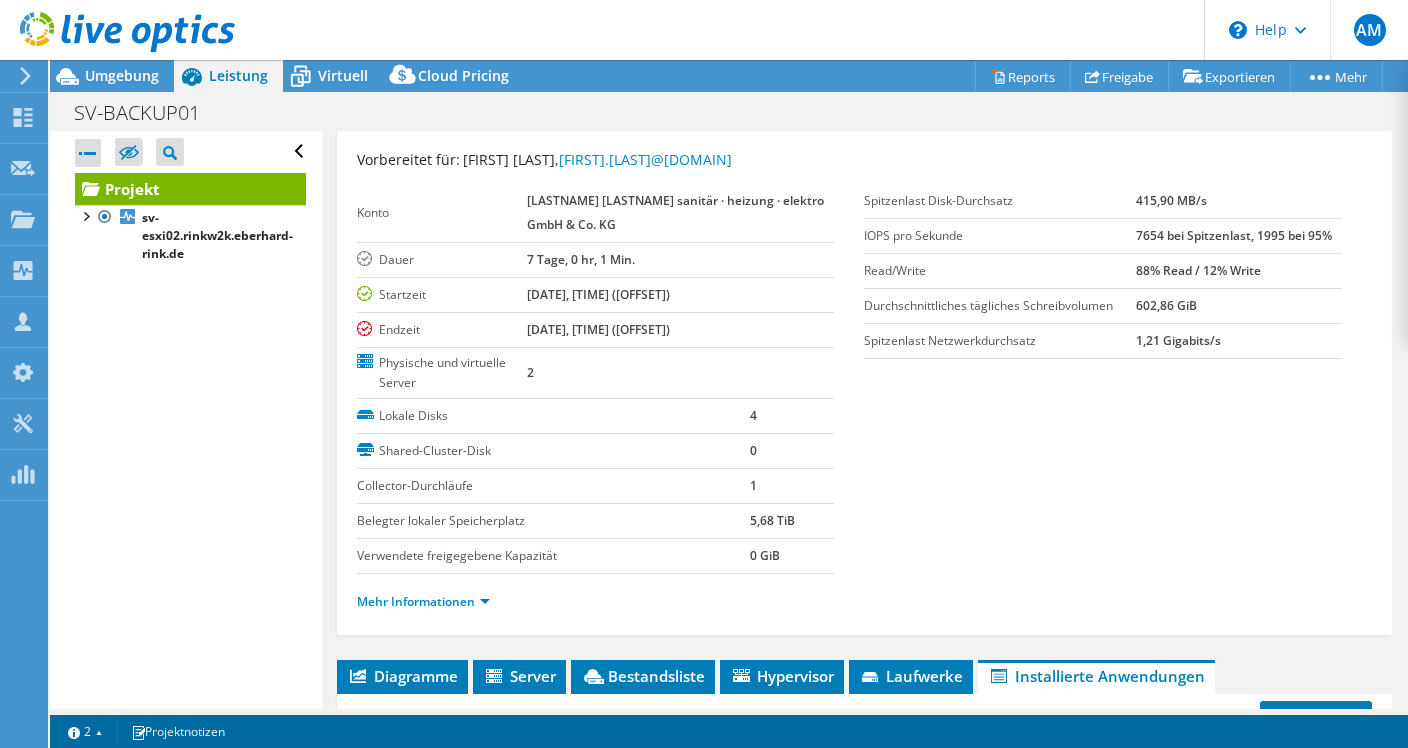 click at bounding box center (117, 33) 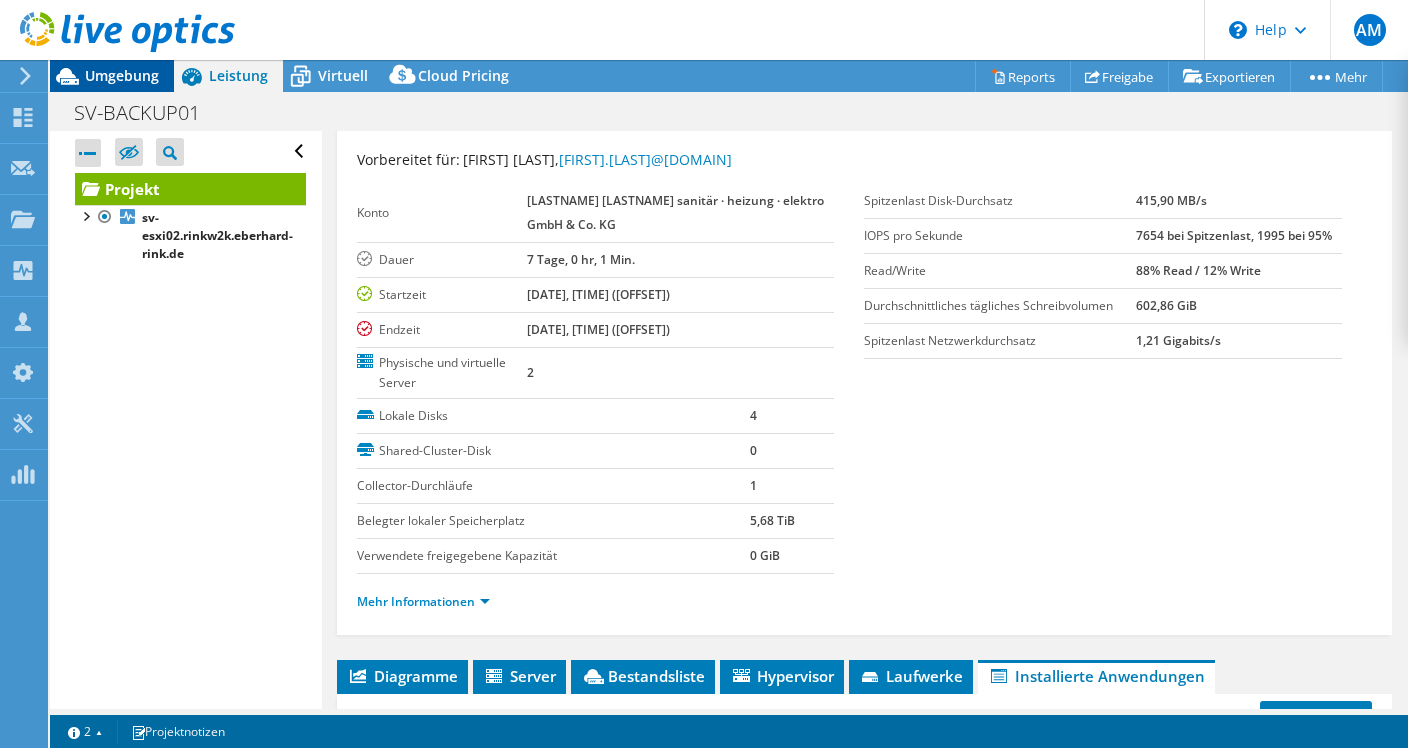 click on "Umgebung" at bounding box center (122, 75) 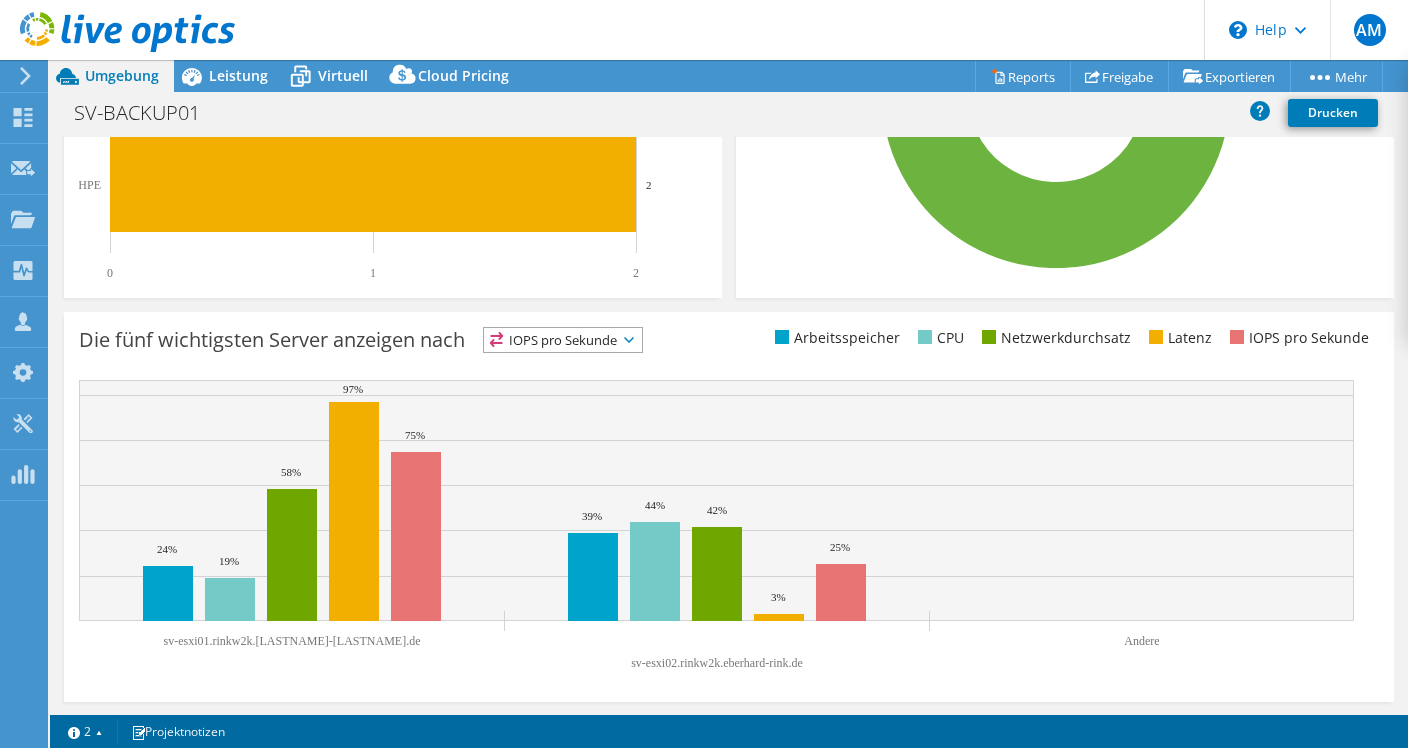 scroll, scrollTop: 661, scrollLeft: 0, axis: vertical 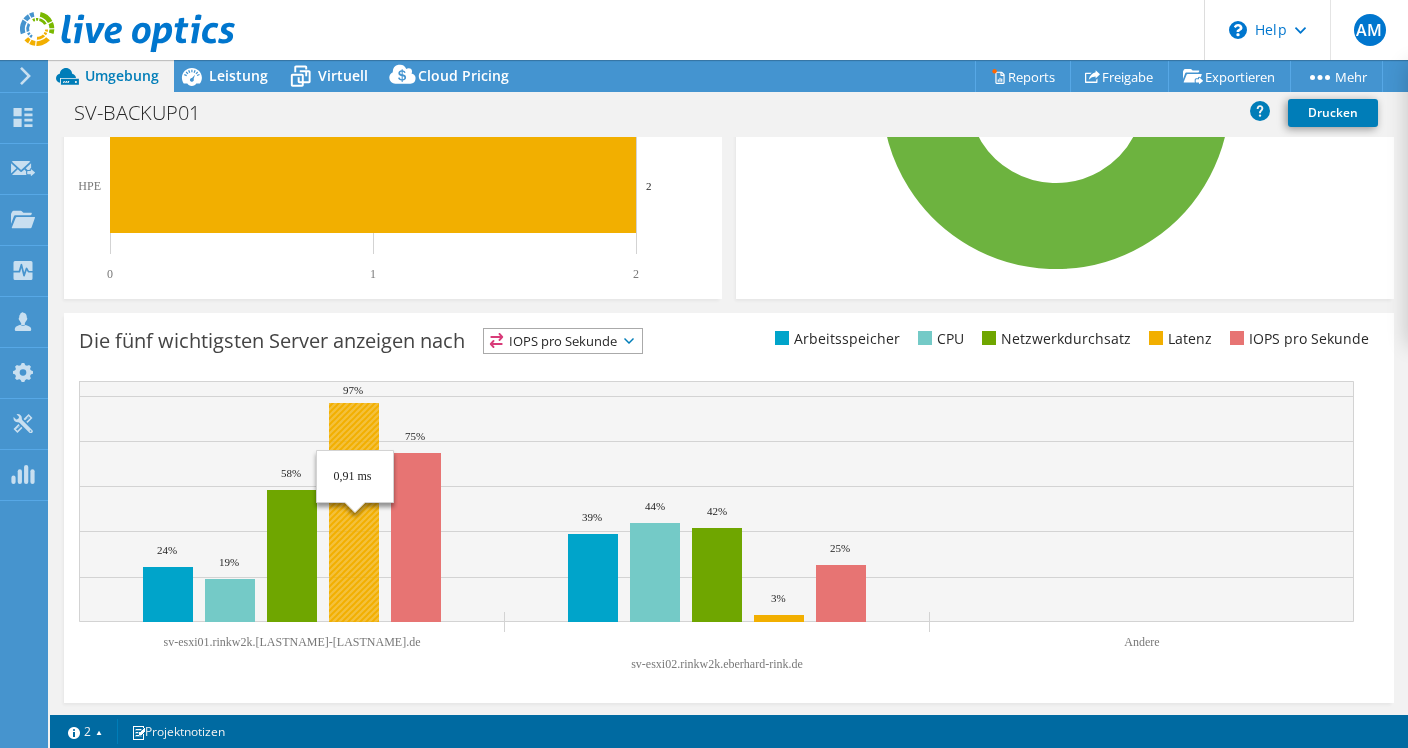 click 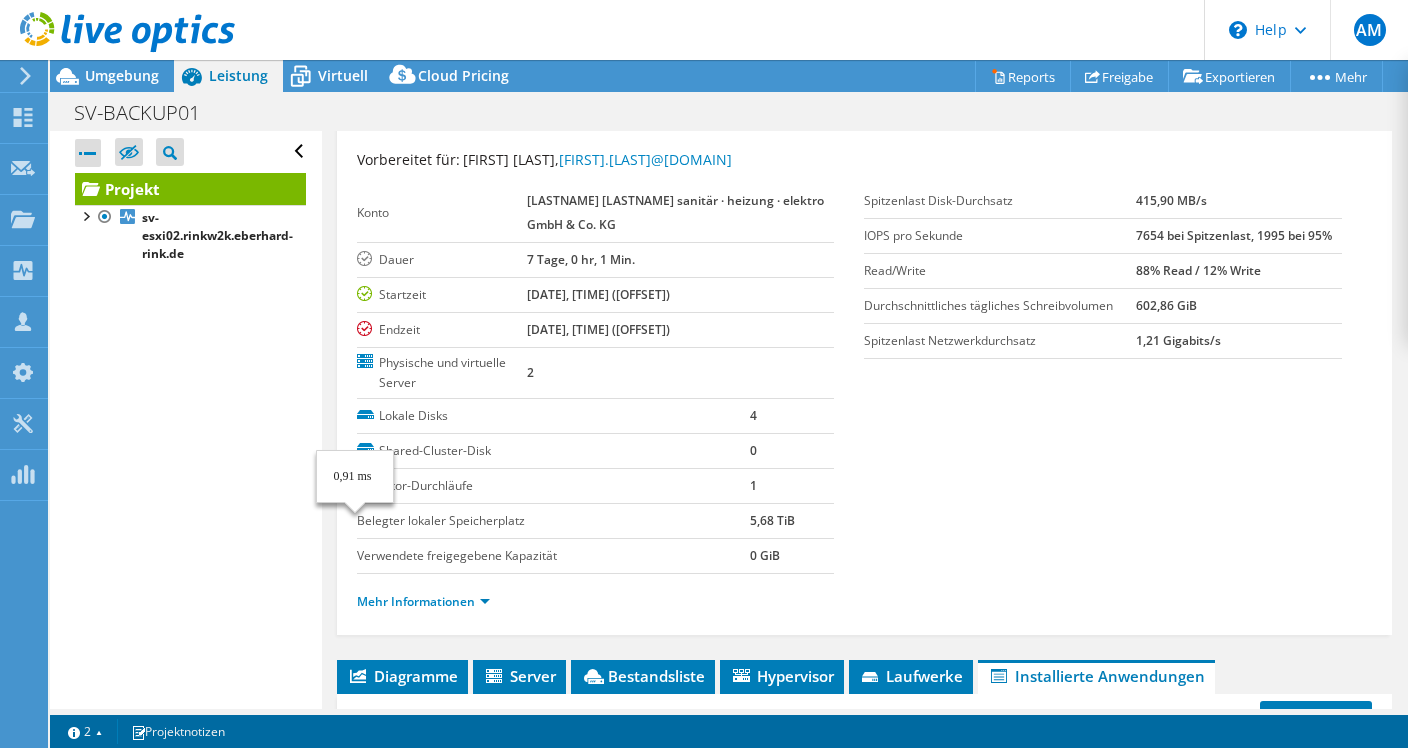 scroll, scrollTop: 0, scrollLeft: 0, axis: both 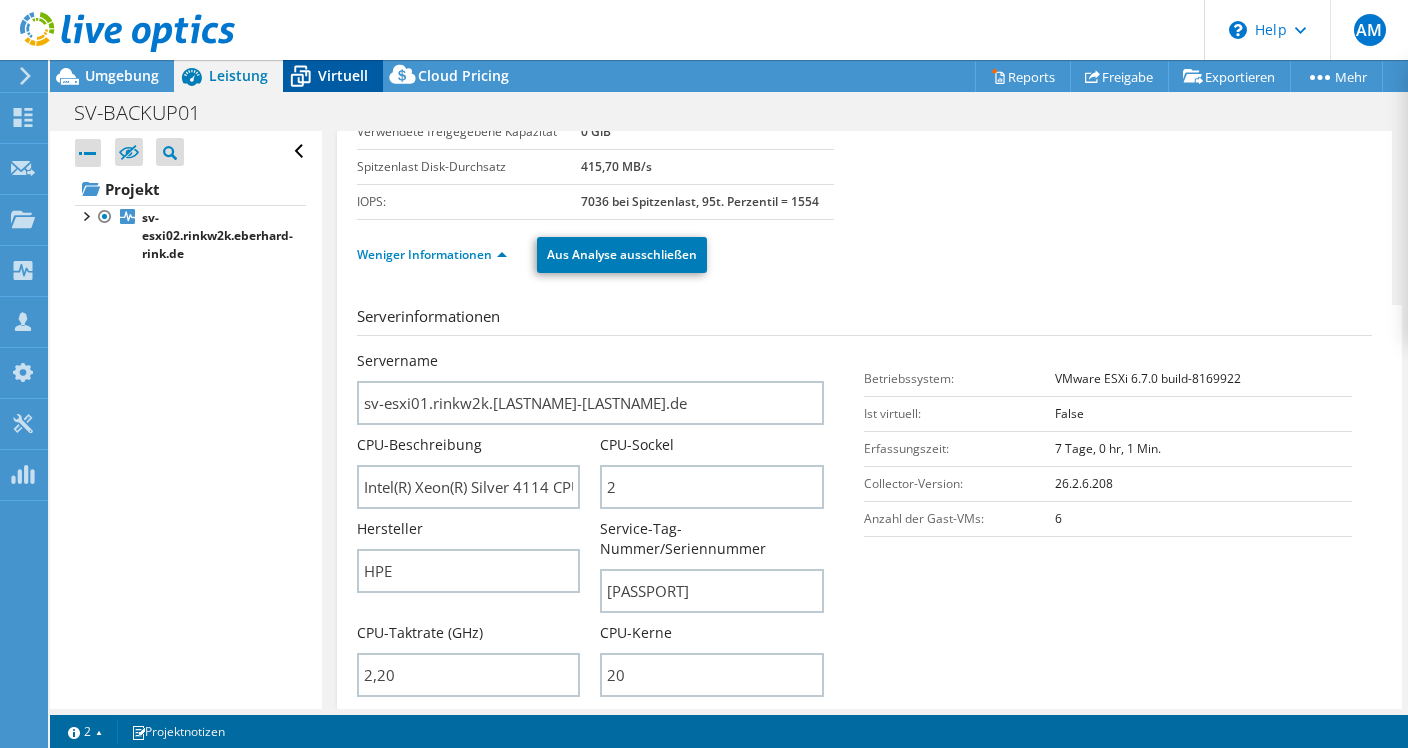 click 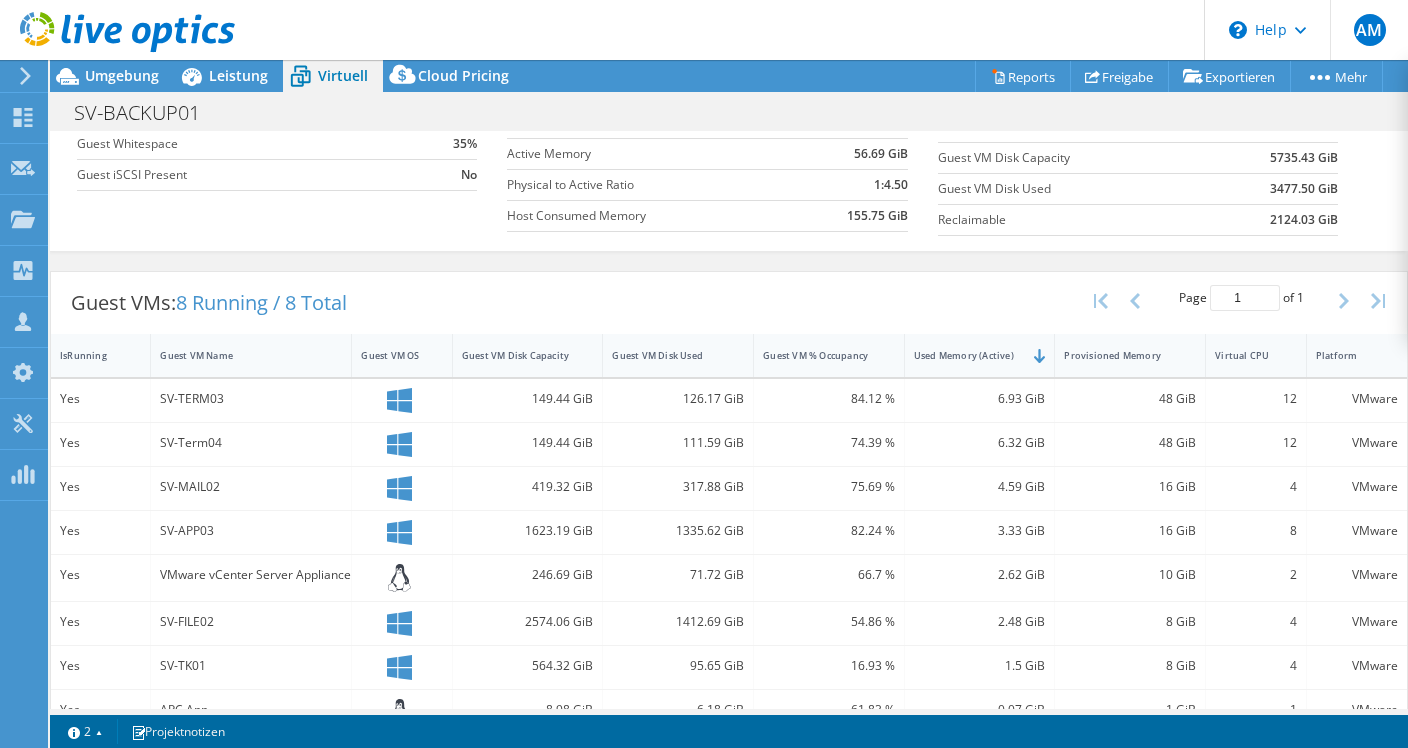 scroll, scrollTop: 282, scrollLeft: 0, axis: vertical 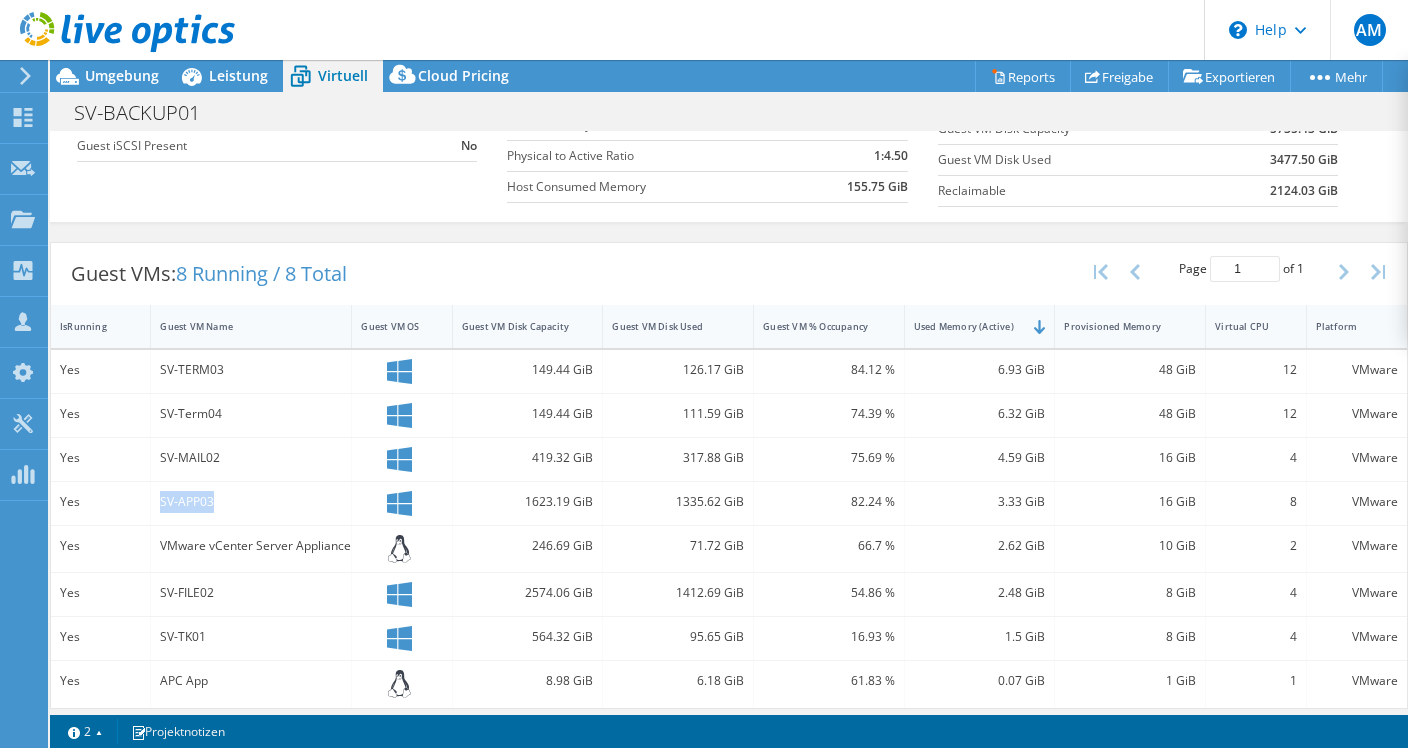 drag, startPoint x: 158, startPoint y: 497, endPoint x: 219, endPoint y: 497, distance: 61 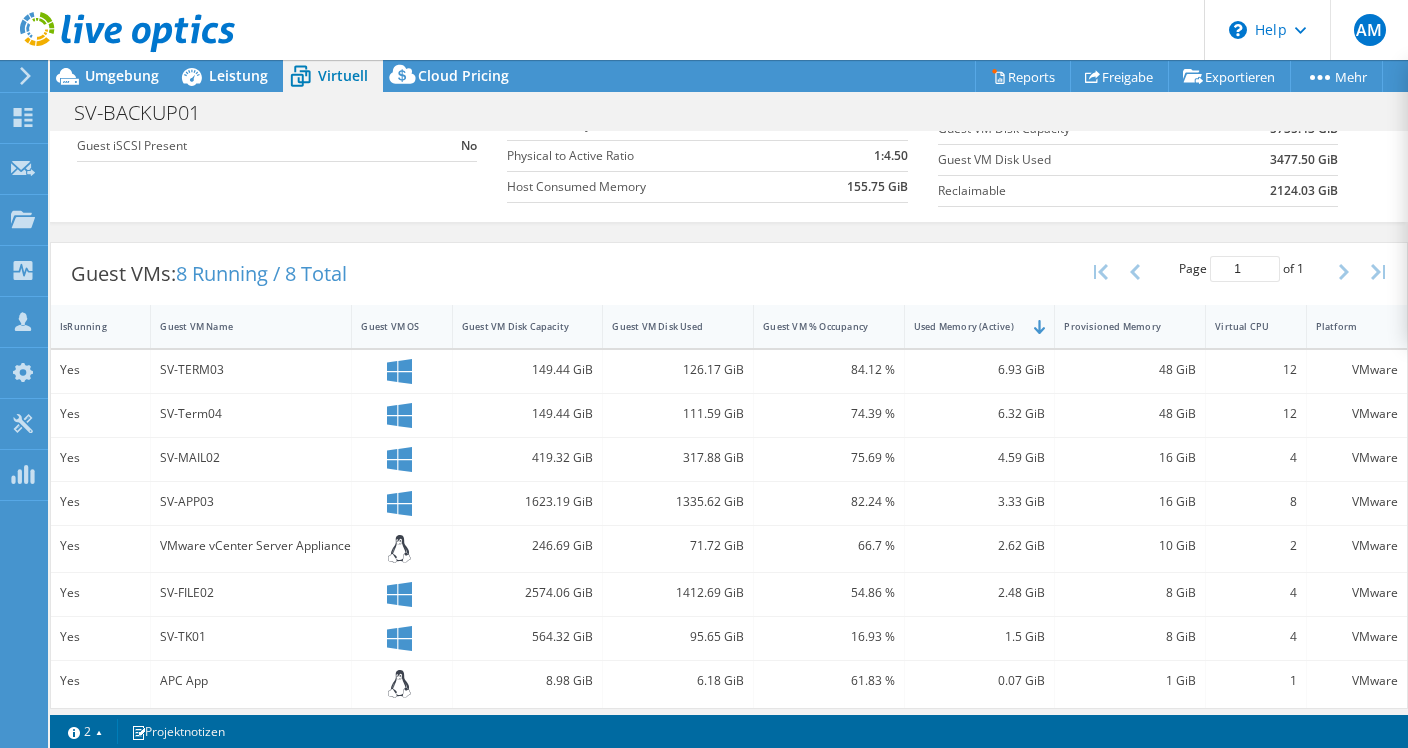 click on "SV-TK01" at bounding box center (251, 637) 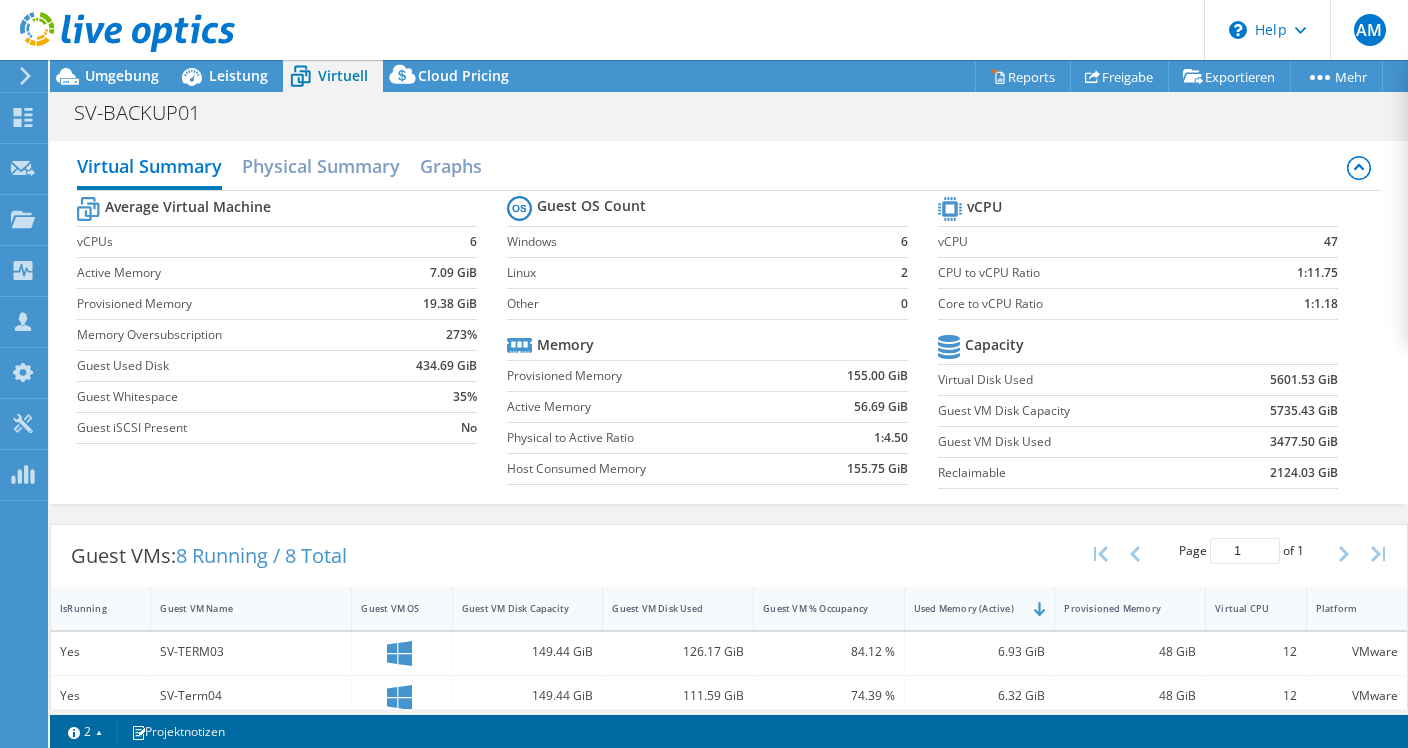 scroll, scrollTop: 282, scrollLeft: 0, axis: vertical 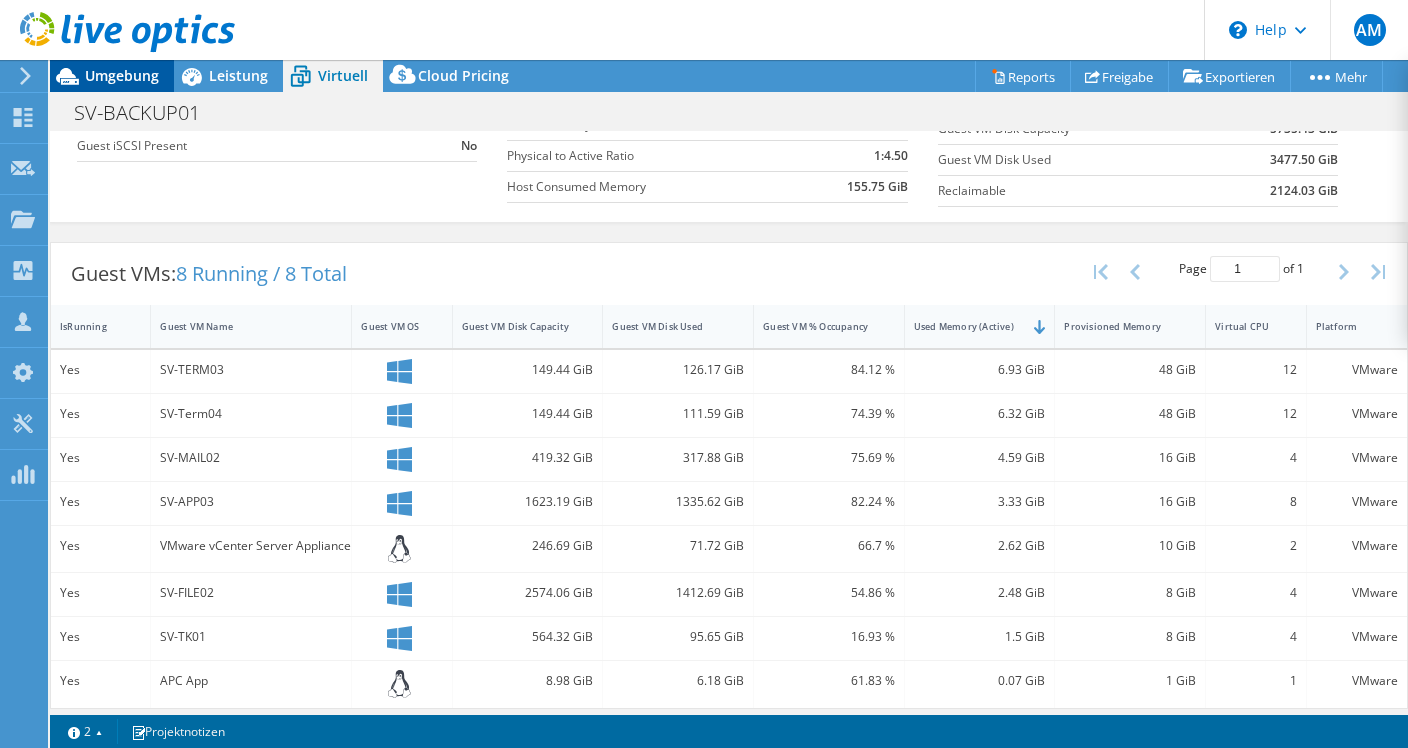click on "Umgebung" at bounding box center [122, 75] 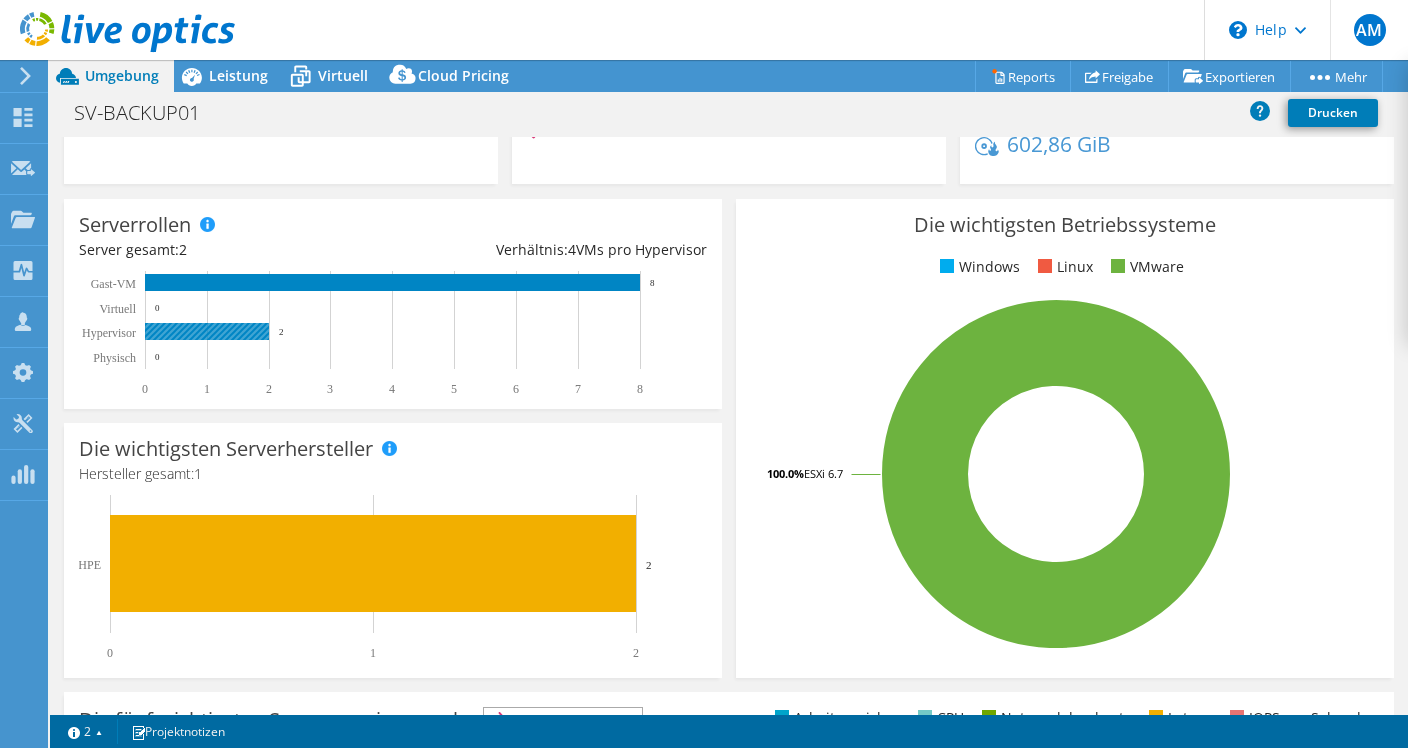 click 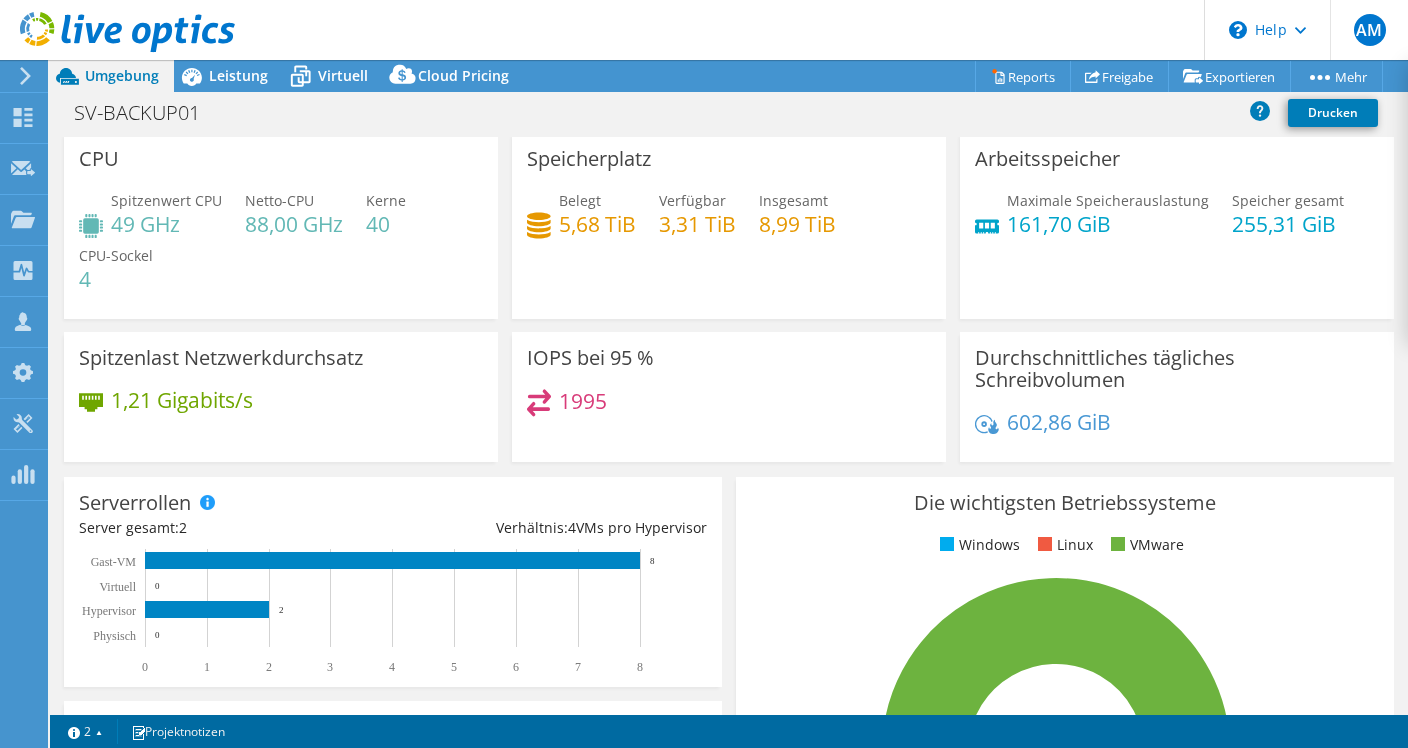 scroll, scrollTop: 2, scrollLeft: 0, axis: vertical 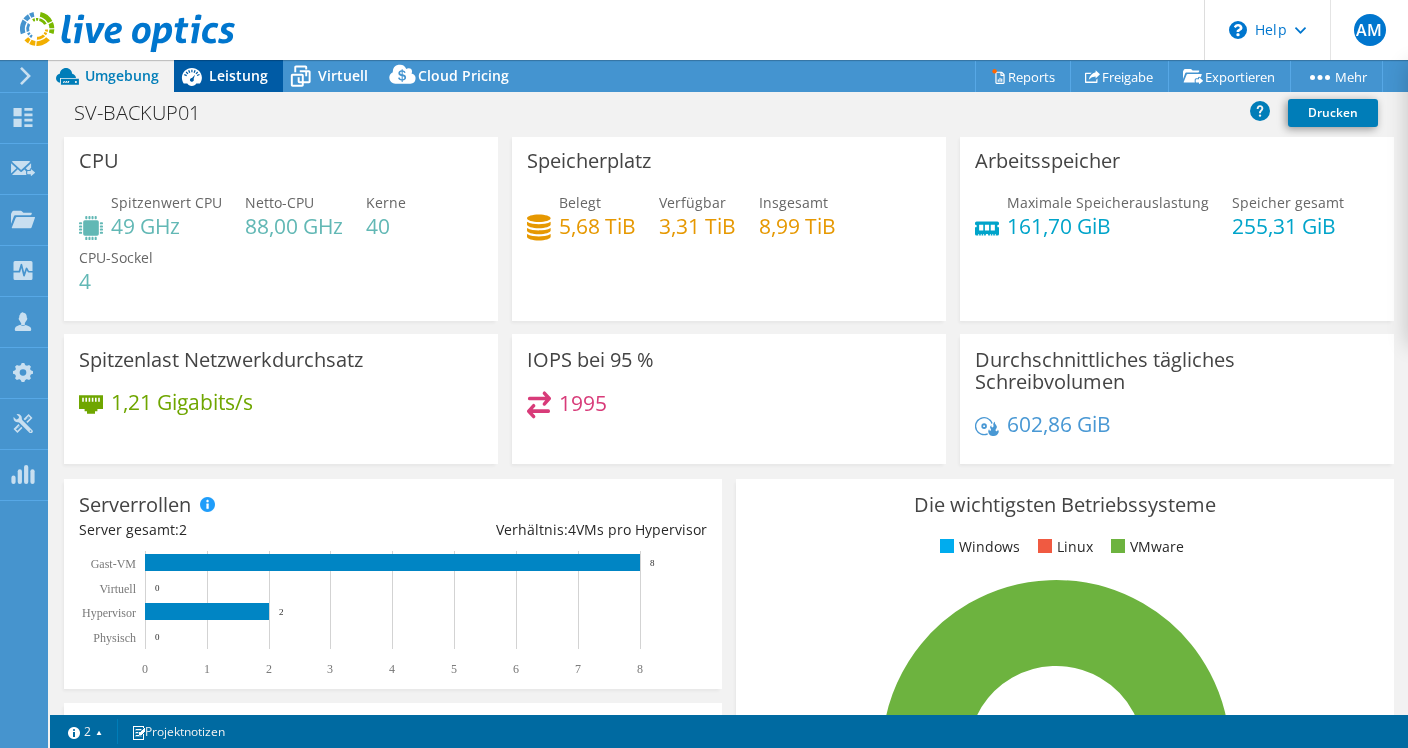 click 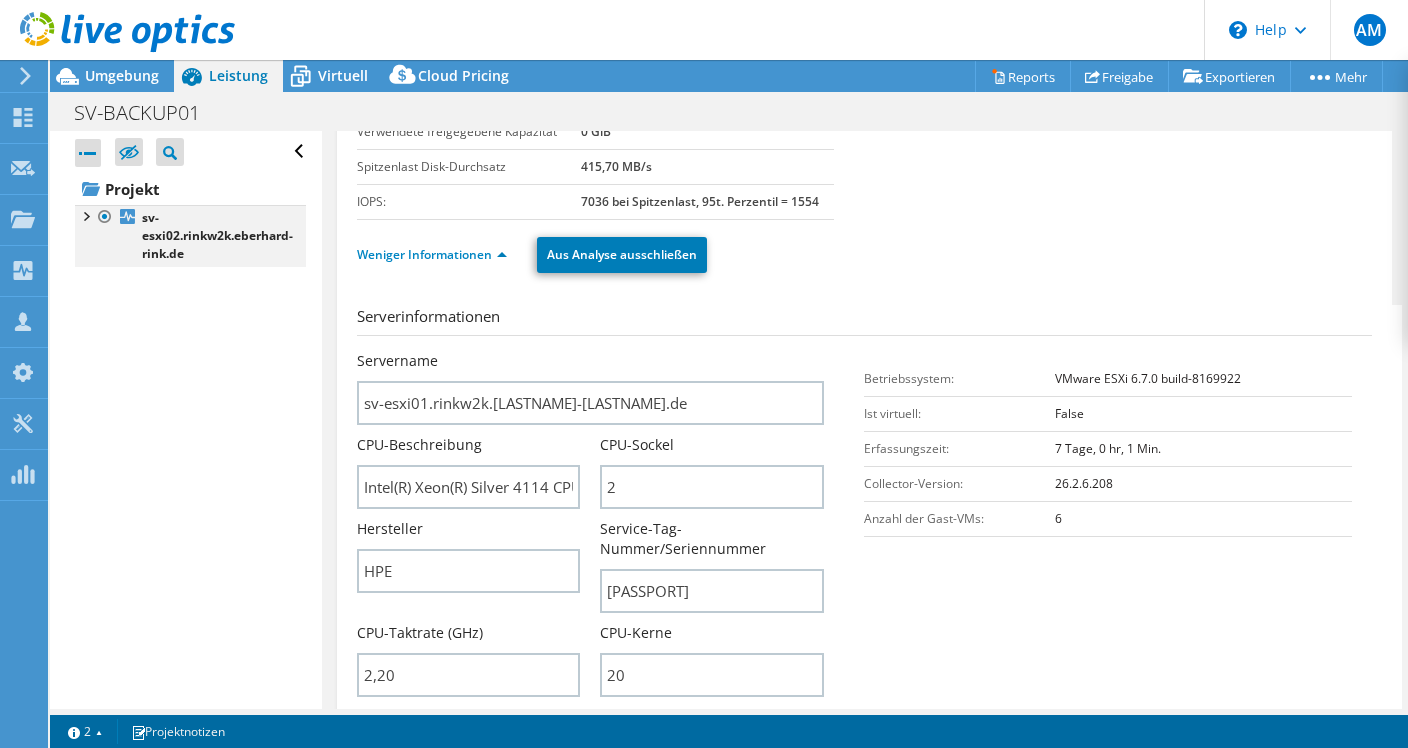 click at bounding box center [85, 215] 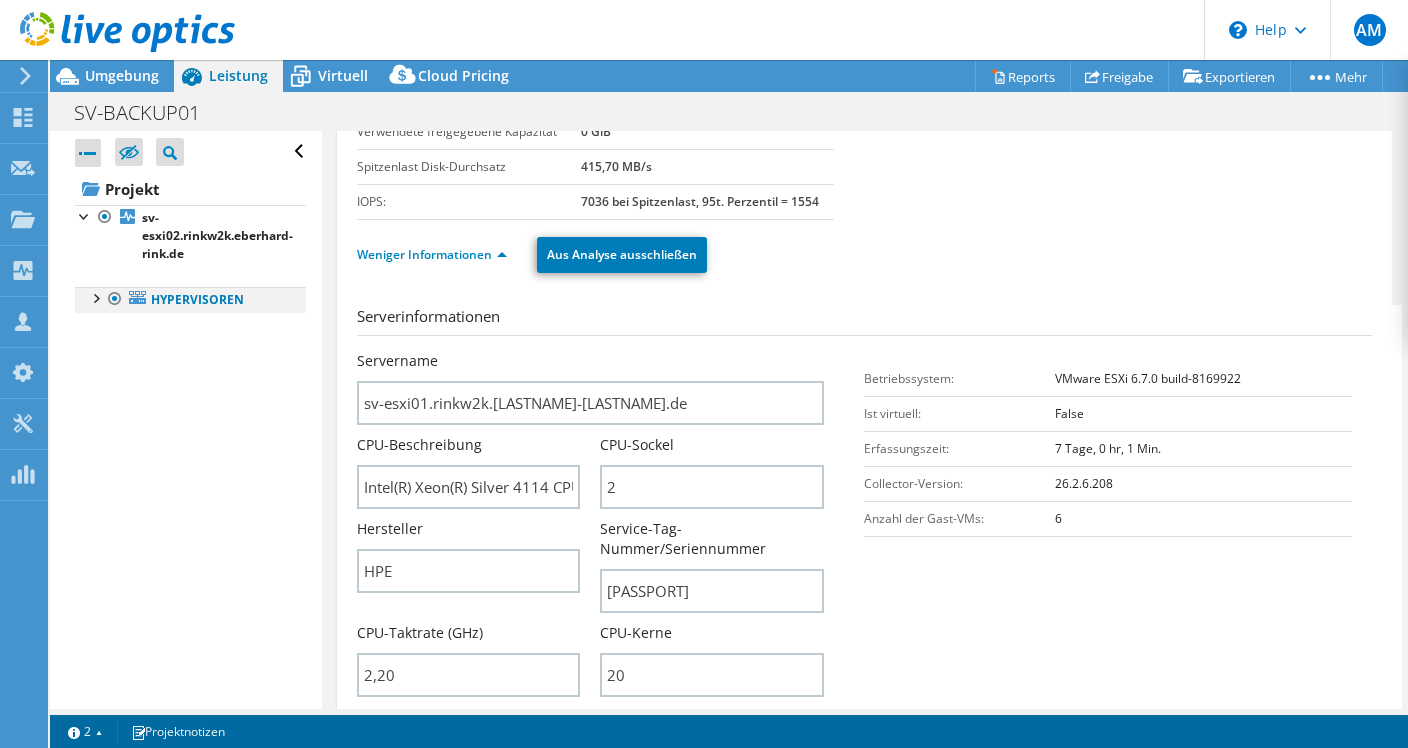 click at bounding box center (115, 299) 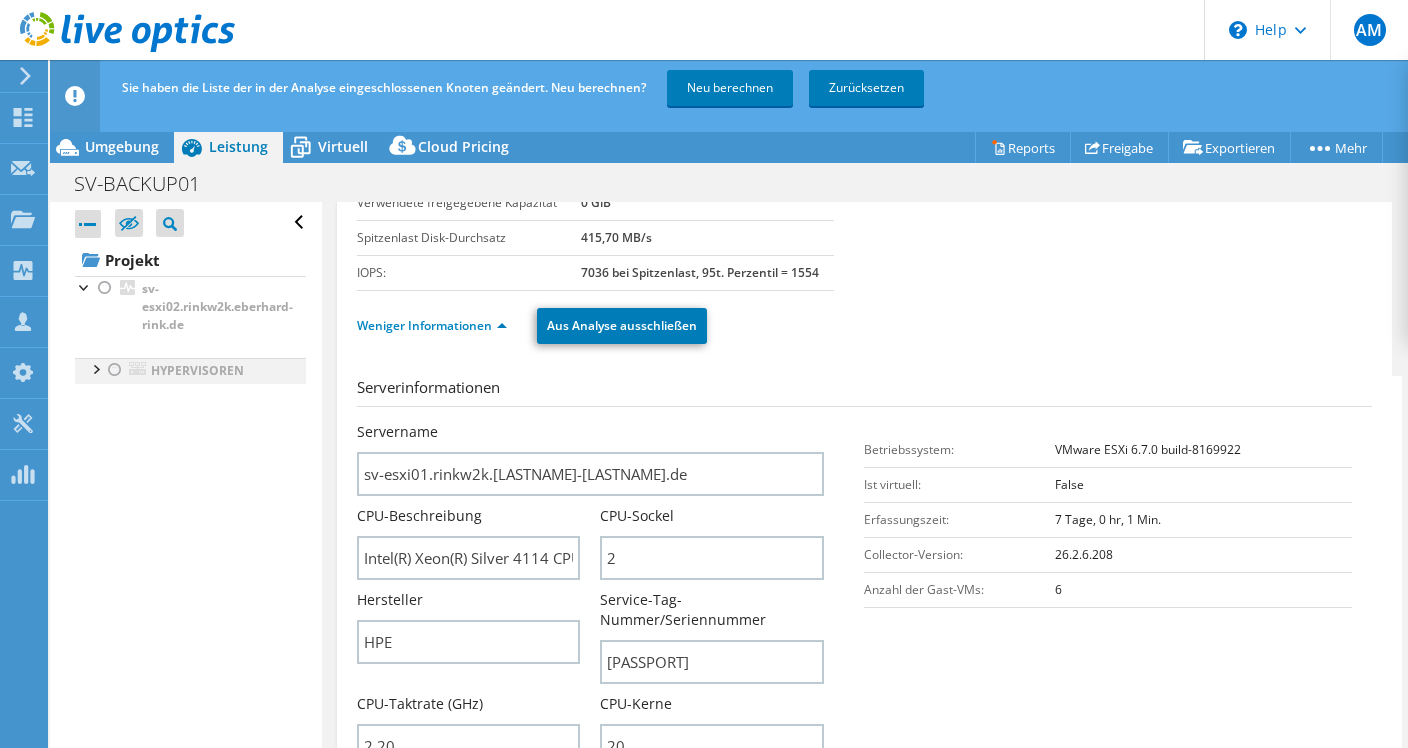 click at bounding box center [95, 368] 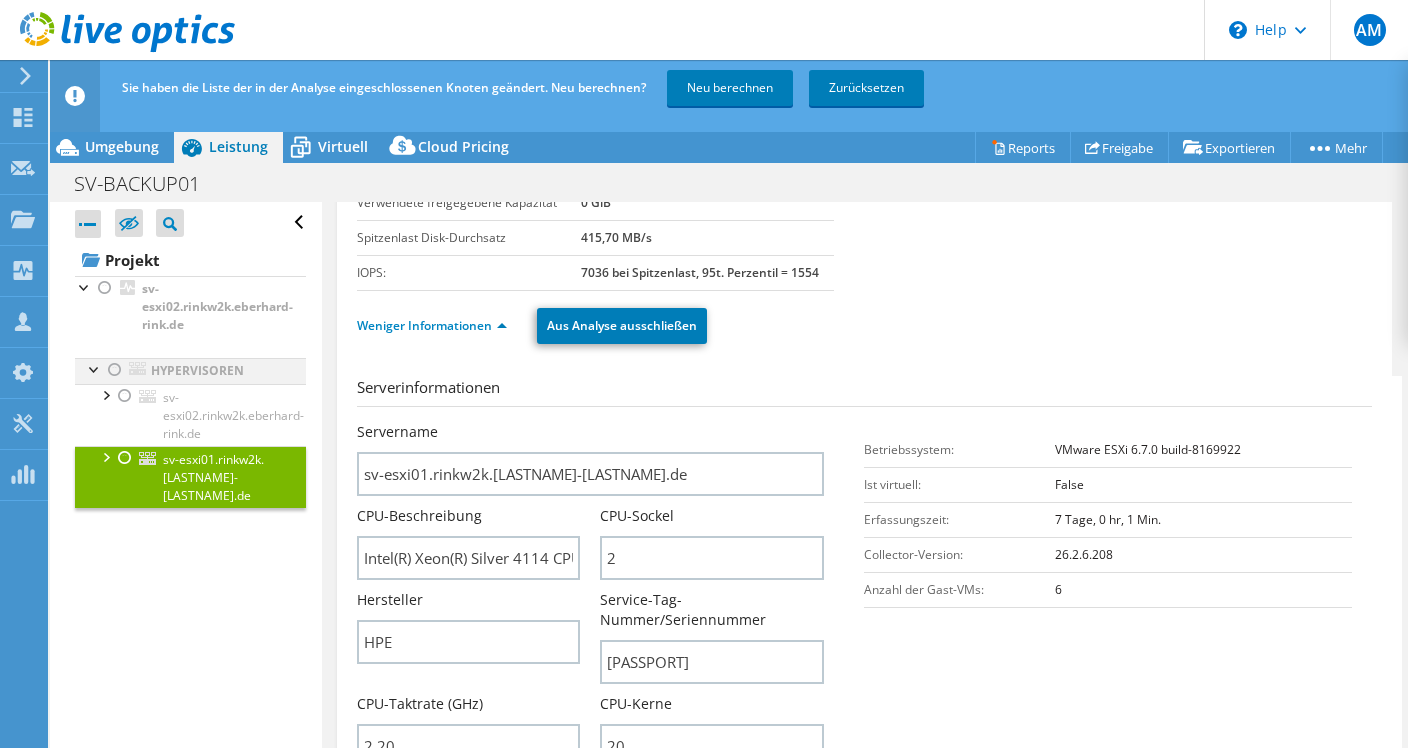 click at bounding box center (115, 370) 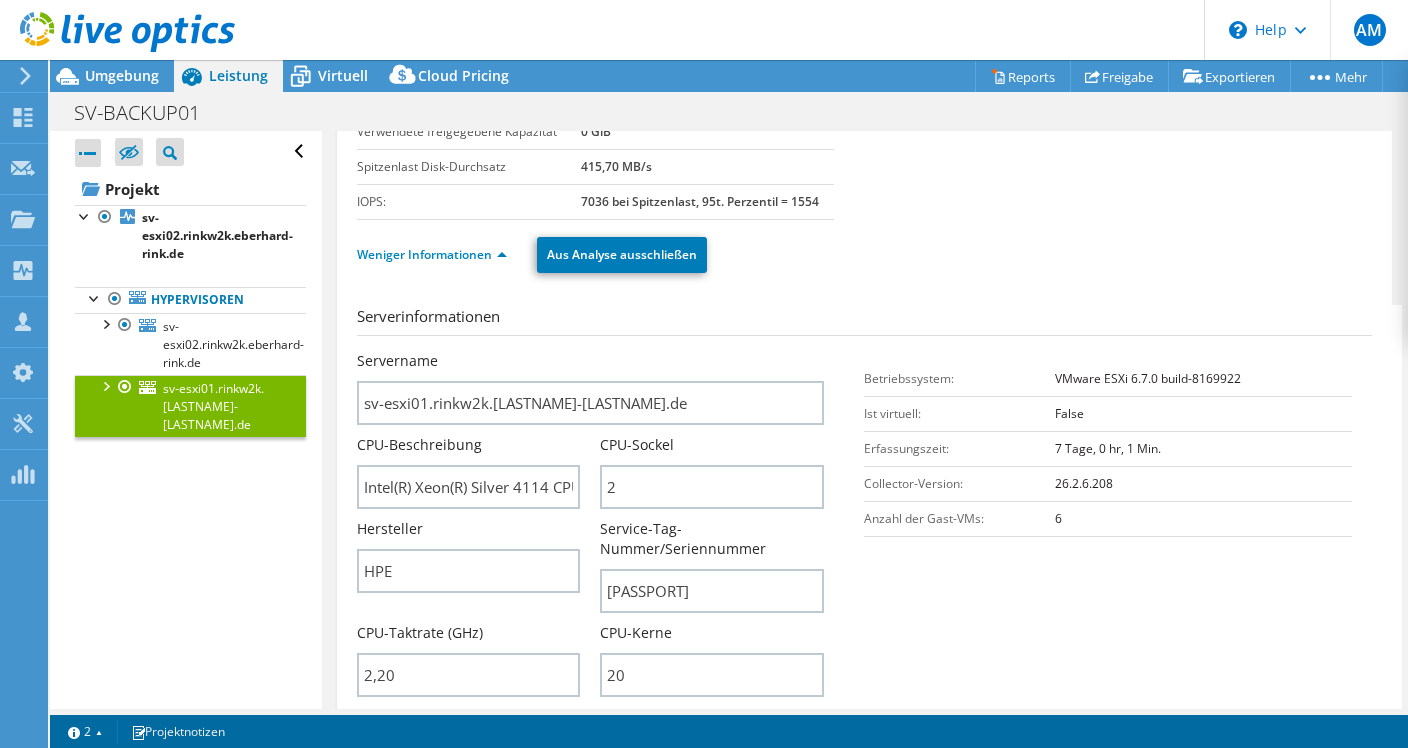 click at bounding box center [105, 385] 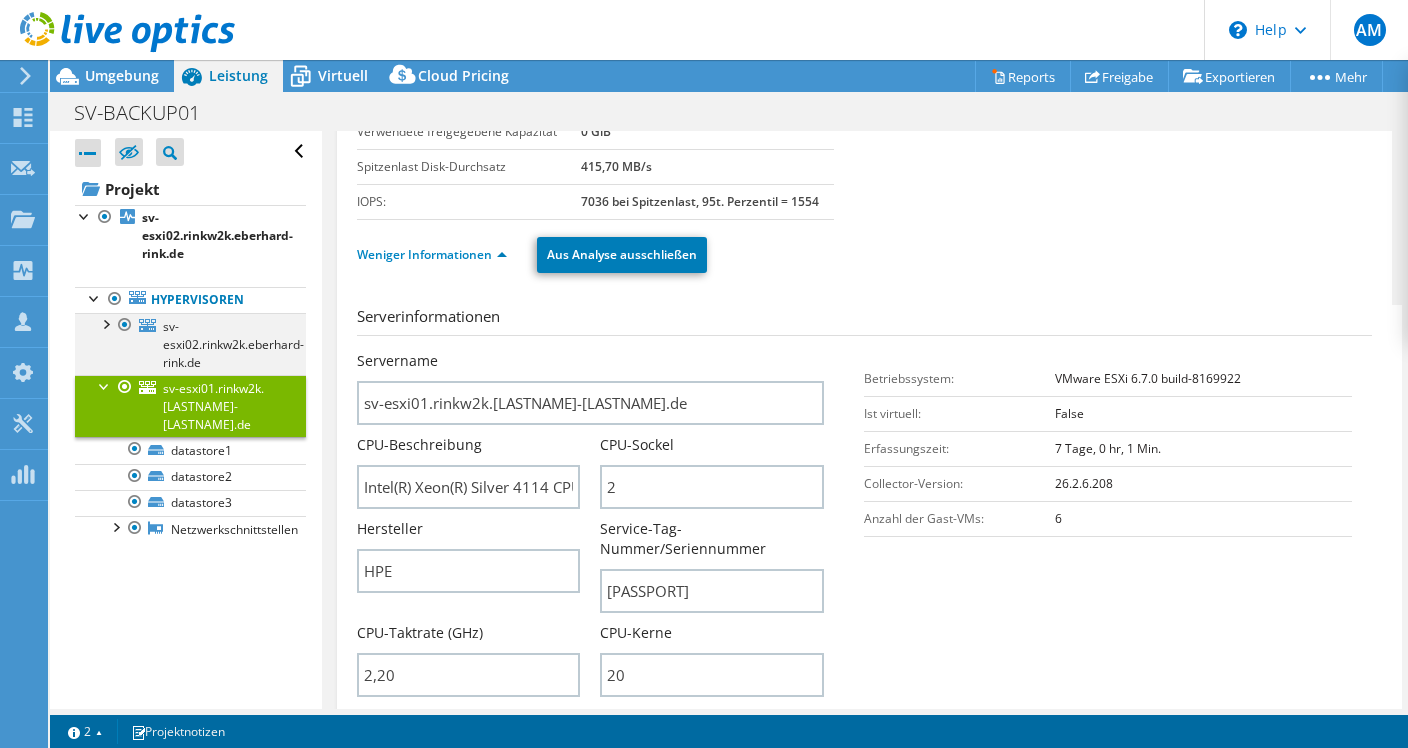 click at bounding box center [105, 323] 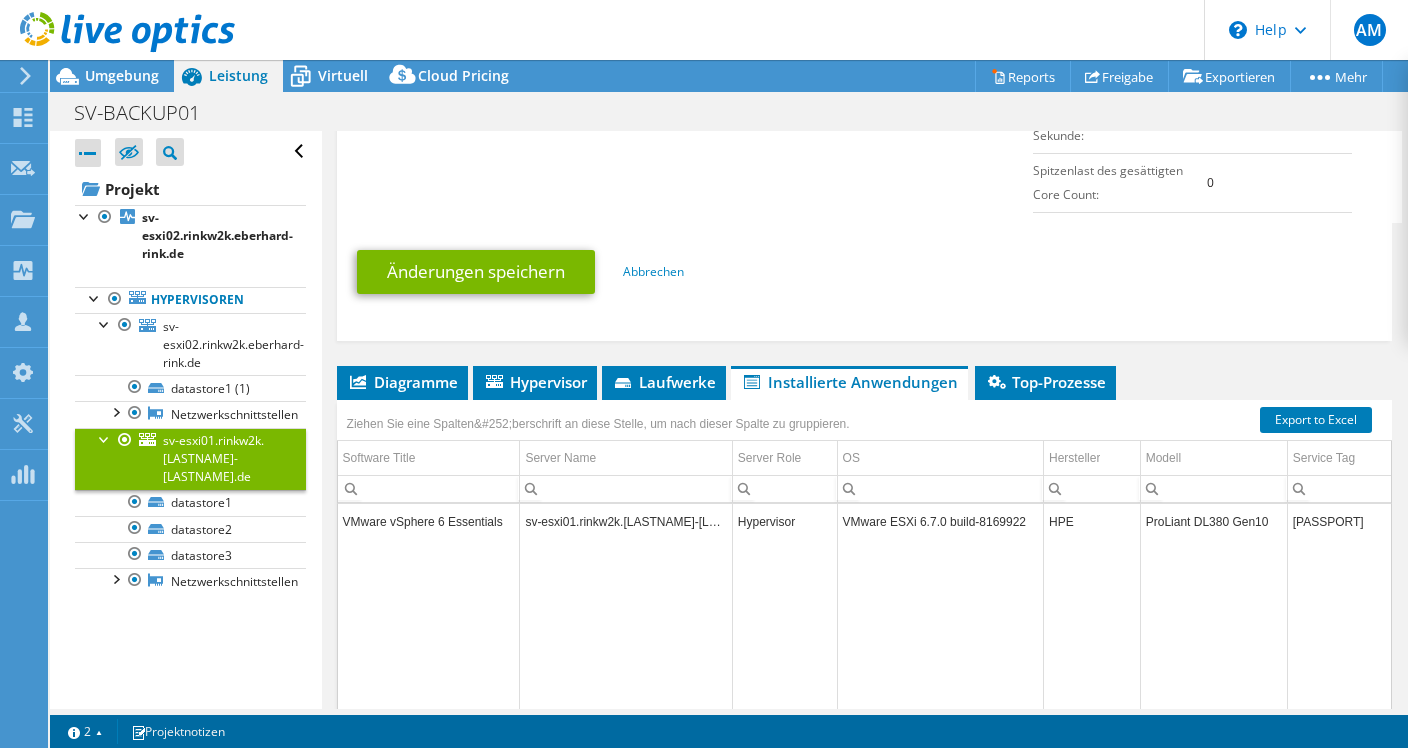 scroll, scrollTop: 1185, scrollLeft: 0, axis: vertical 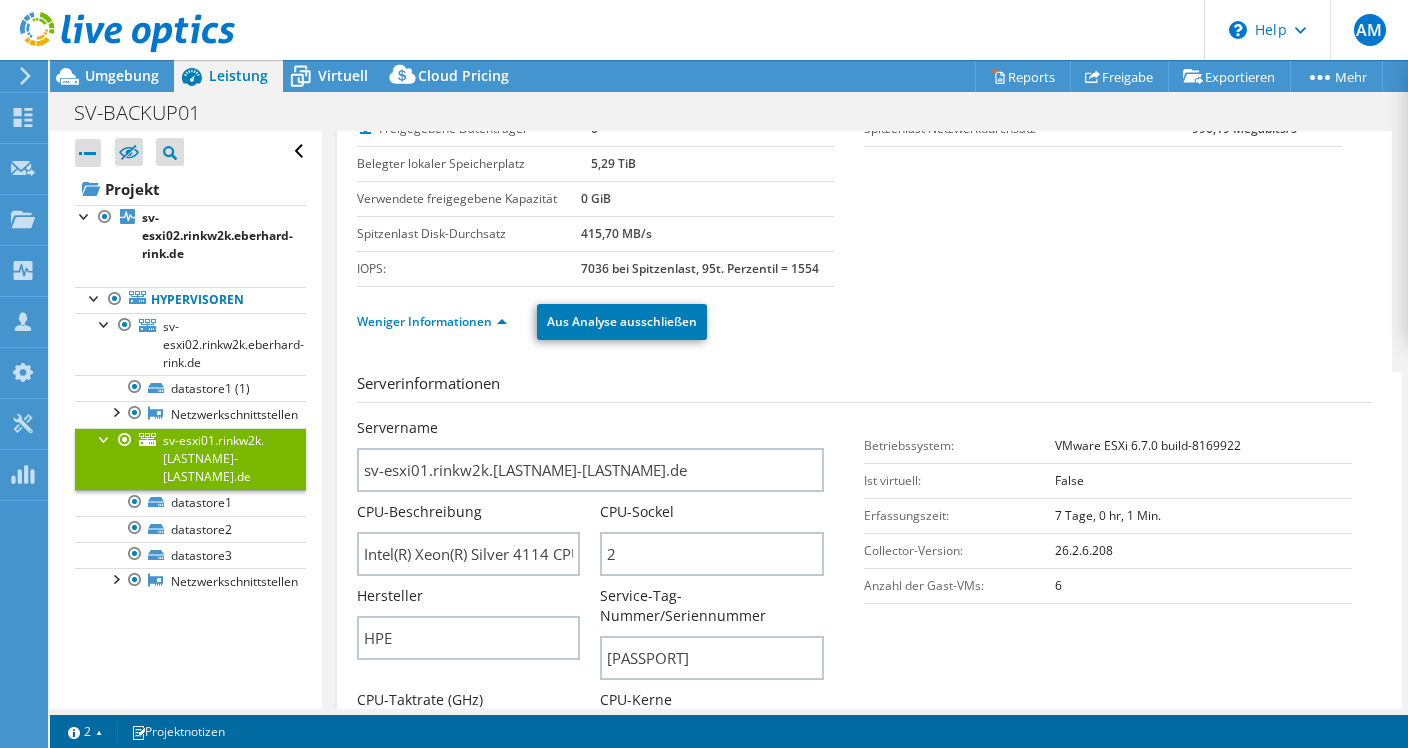 click on "SV-BACKUP01
Drucken" at bounding box center (729, 112) 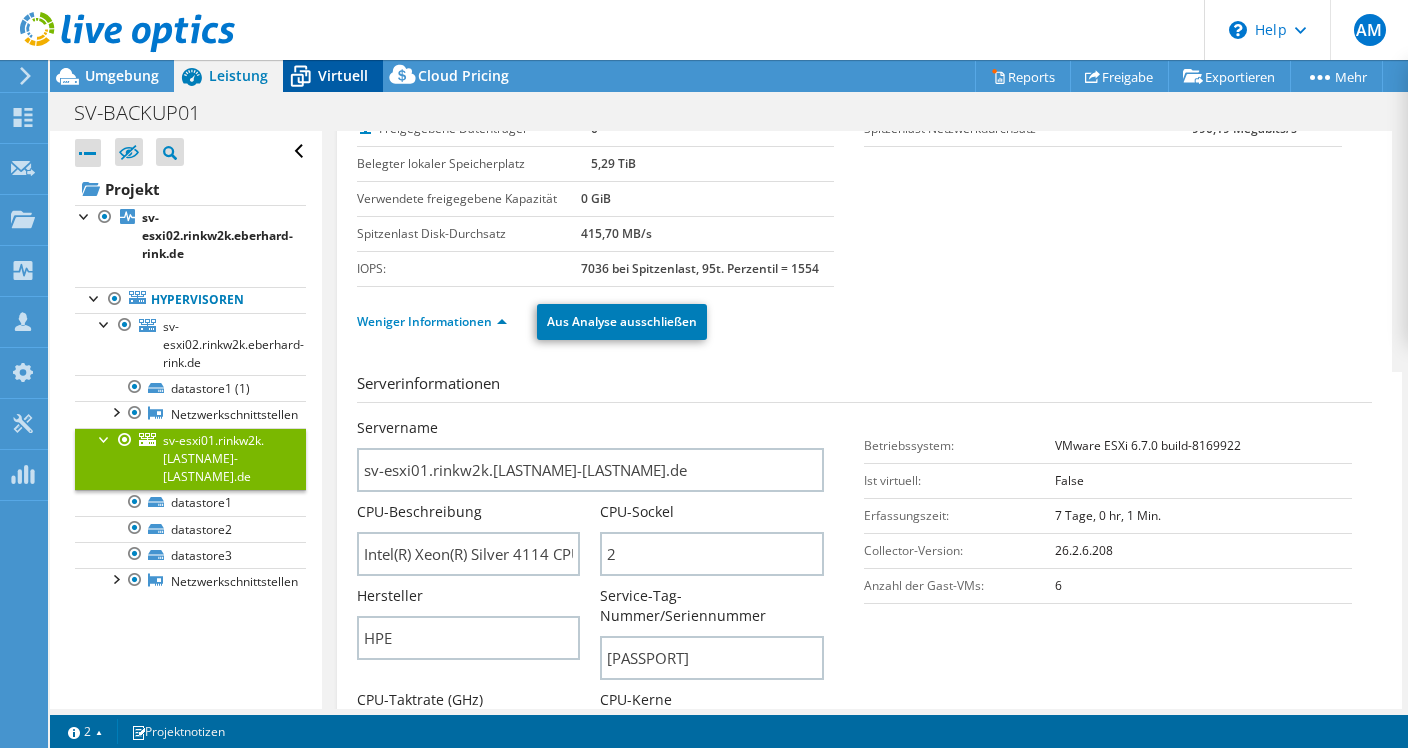 click on "Virtuell" at bounding box center [343, 75] 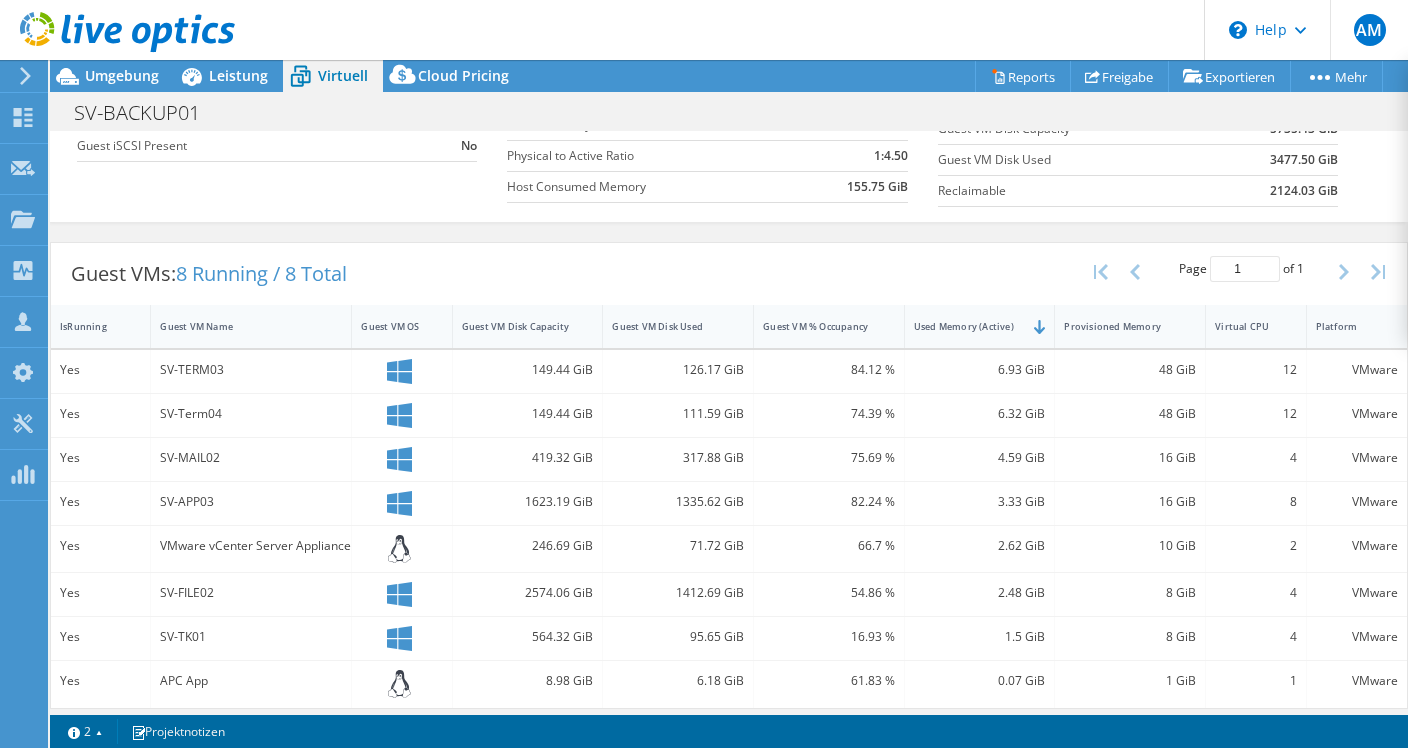 scroll, scrollTop: 282, scrollLeft: 0, axis: vertical 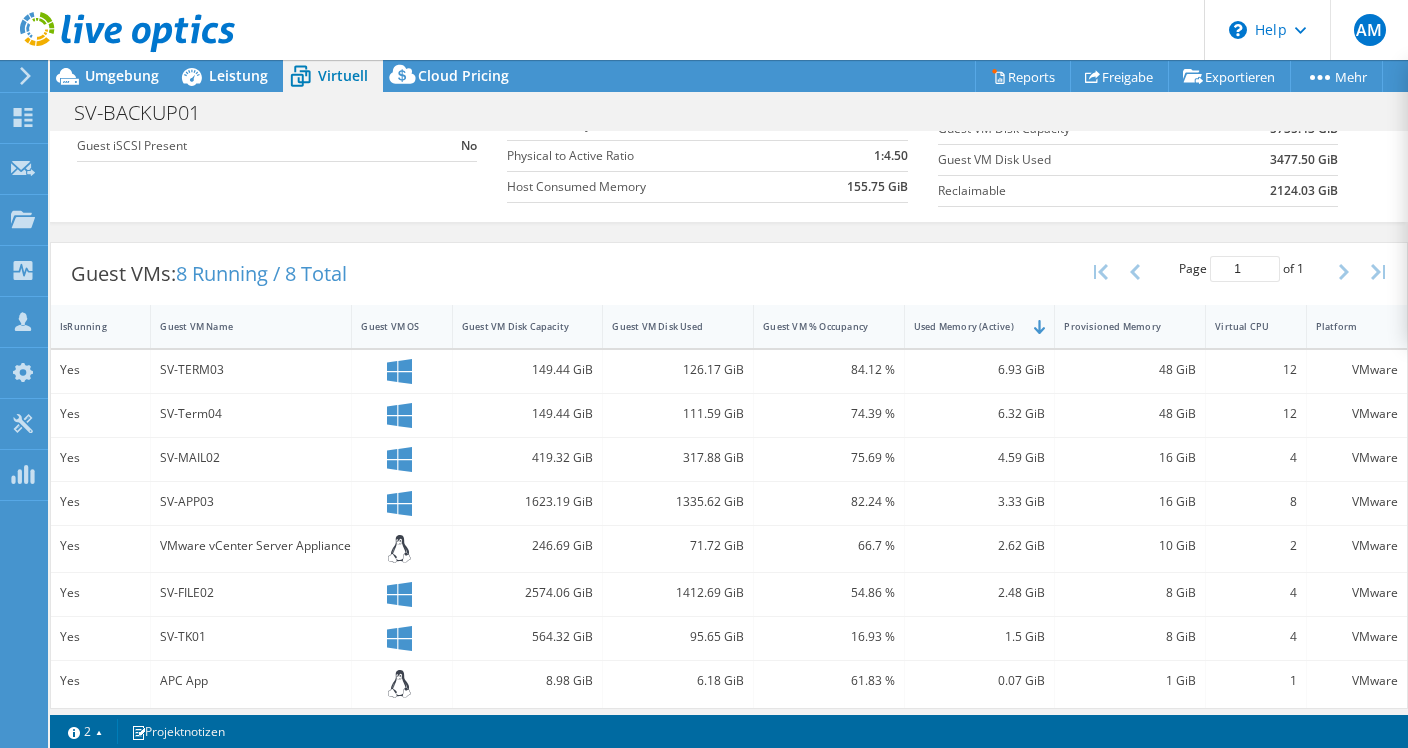 drag, startPoint x: 514, startPoint y: 596, endPoint x: 480, endPoint y: 575, distance: 39.962482 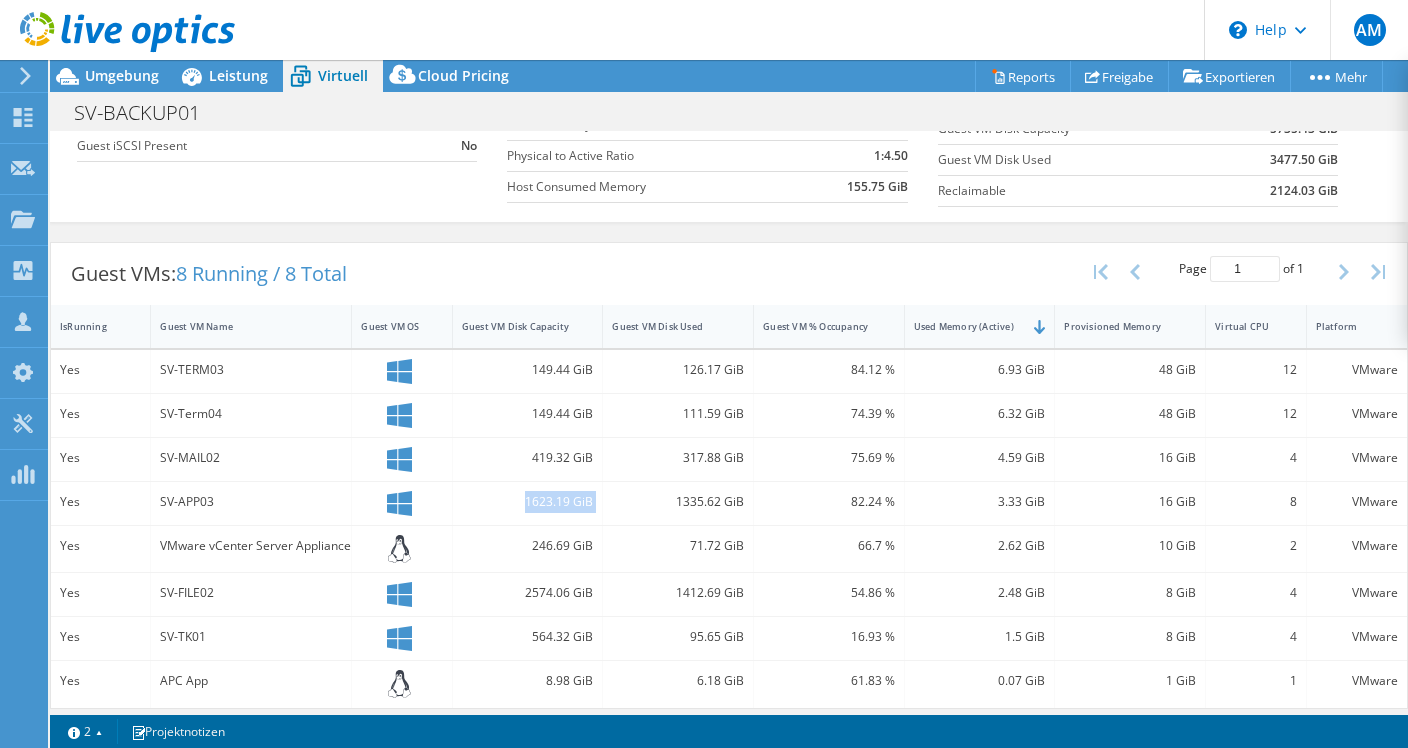 drag, startPoint x: 524, startPoint y: 490, endPoint x: 661, endPoint y: 501, distance: 137.4409 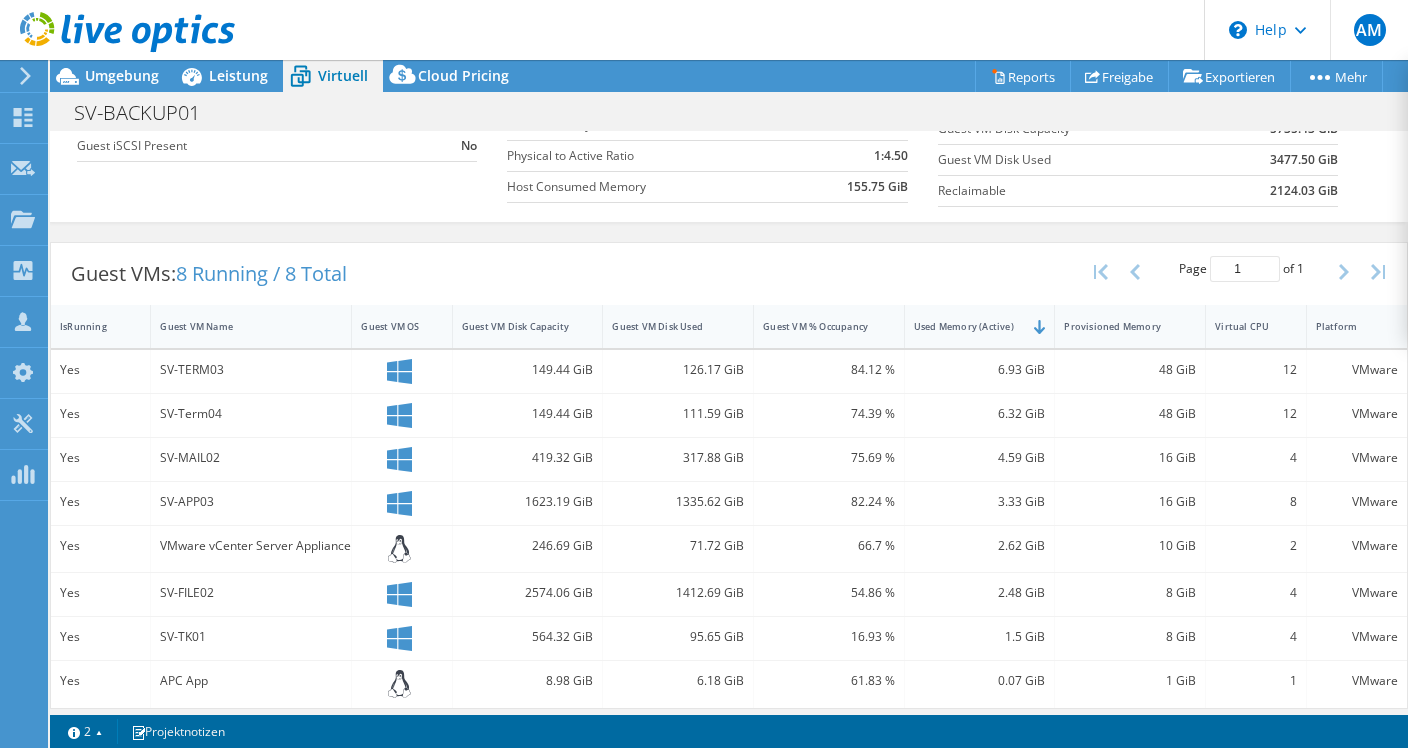 click on "SV-APP03" at bounding box center [251, 502] 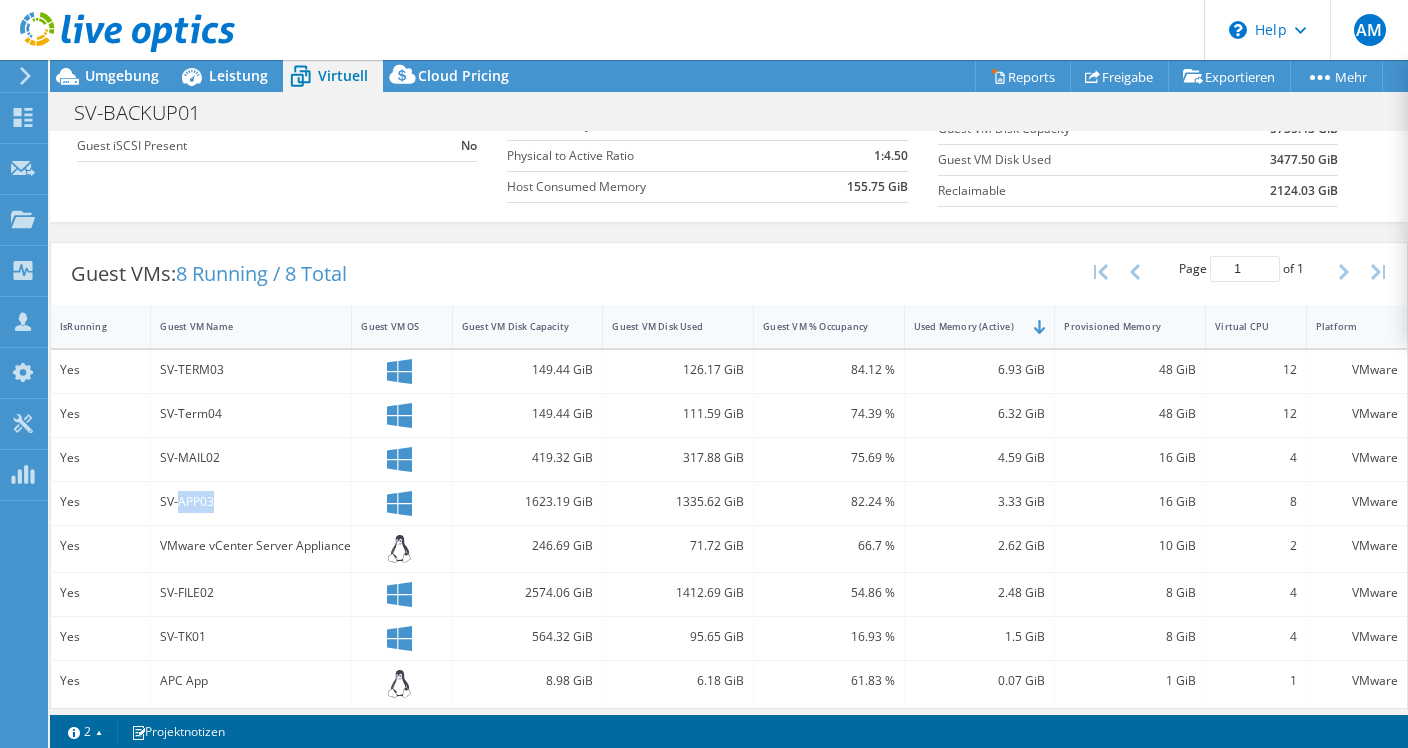 click on "SV-APP03" at bounding box center [251, 502] 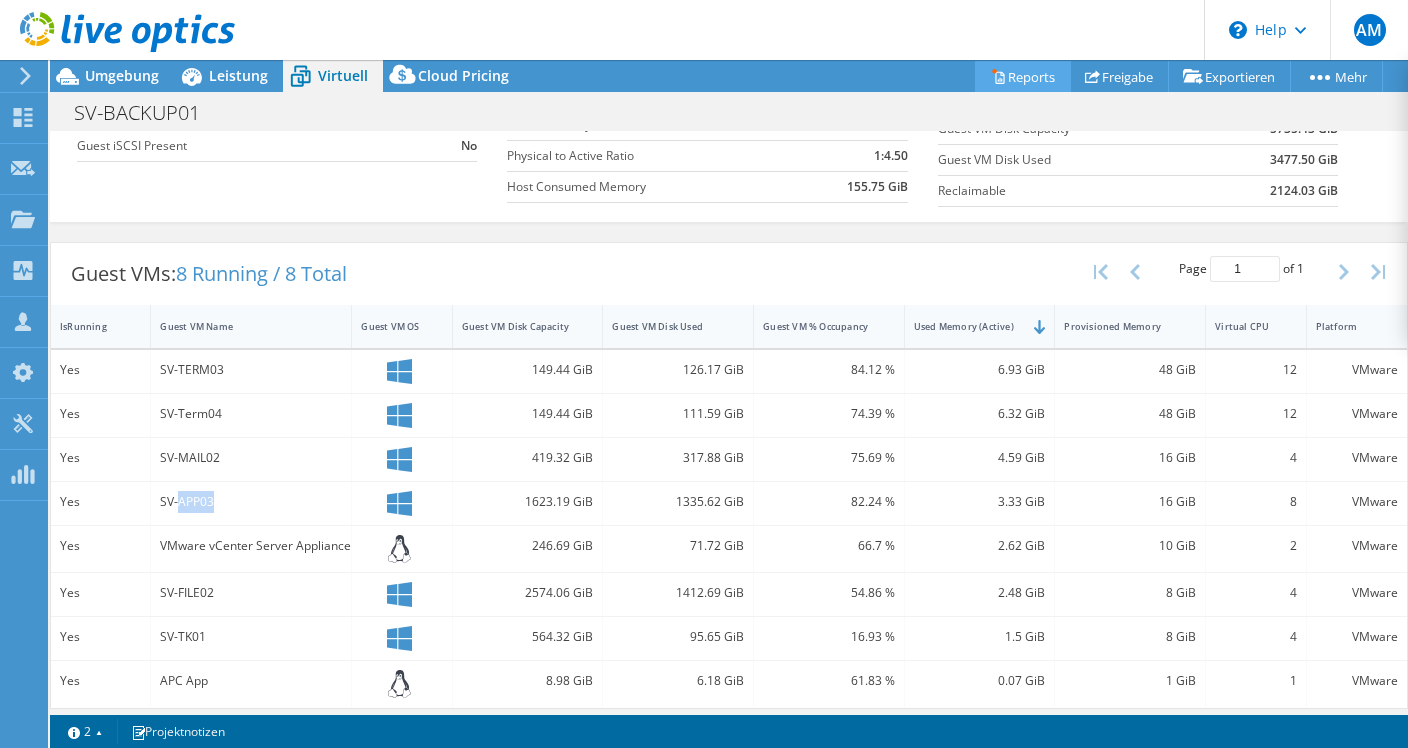 click on "Reports" at bounding box center (1023, 76) 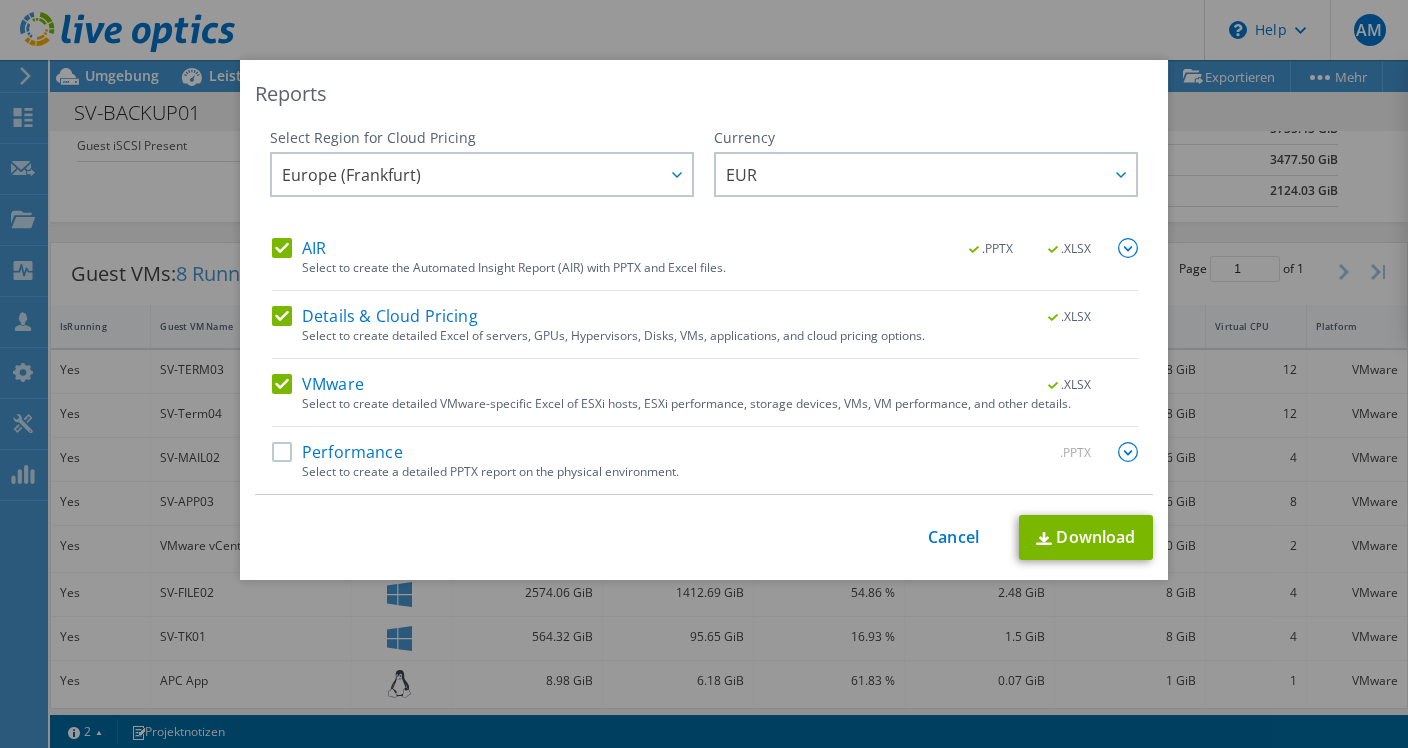 click on "Performance
.PPTX
Select to create a detailed PPTX report on the physical environment.
Report Language
English
Deutsch
Español
Français
Italiano
Polski
中文" at bounding box center (705, 468) 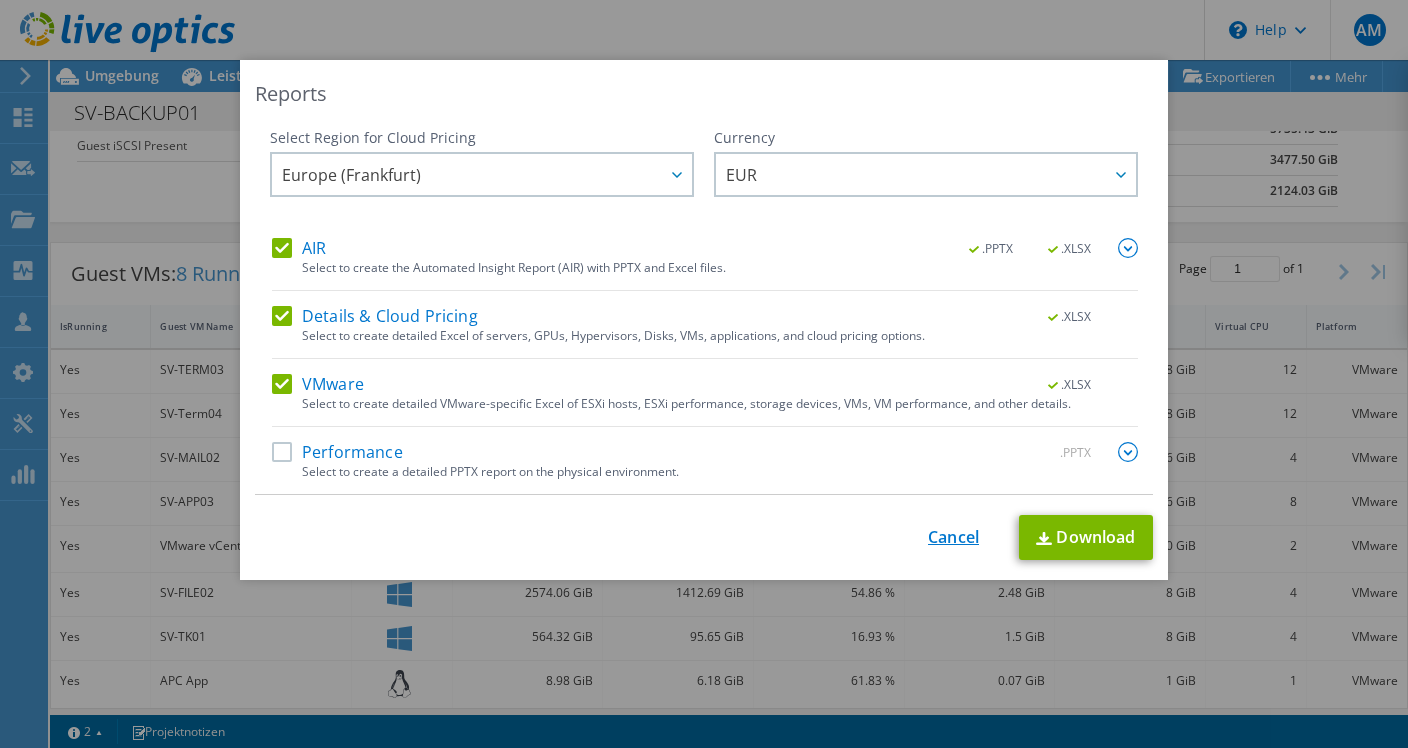 click on "Cancel" at bounding box center [953, 537] 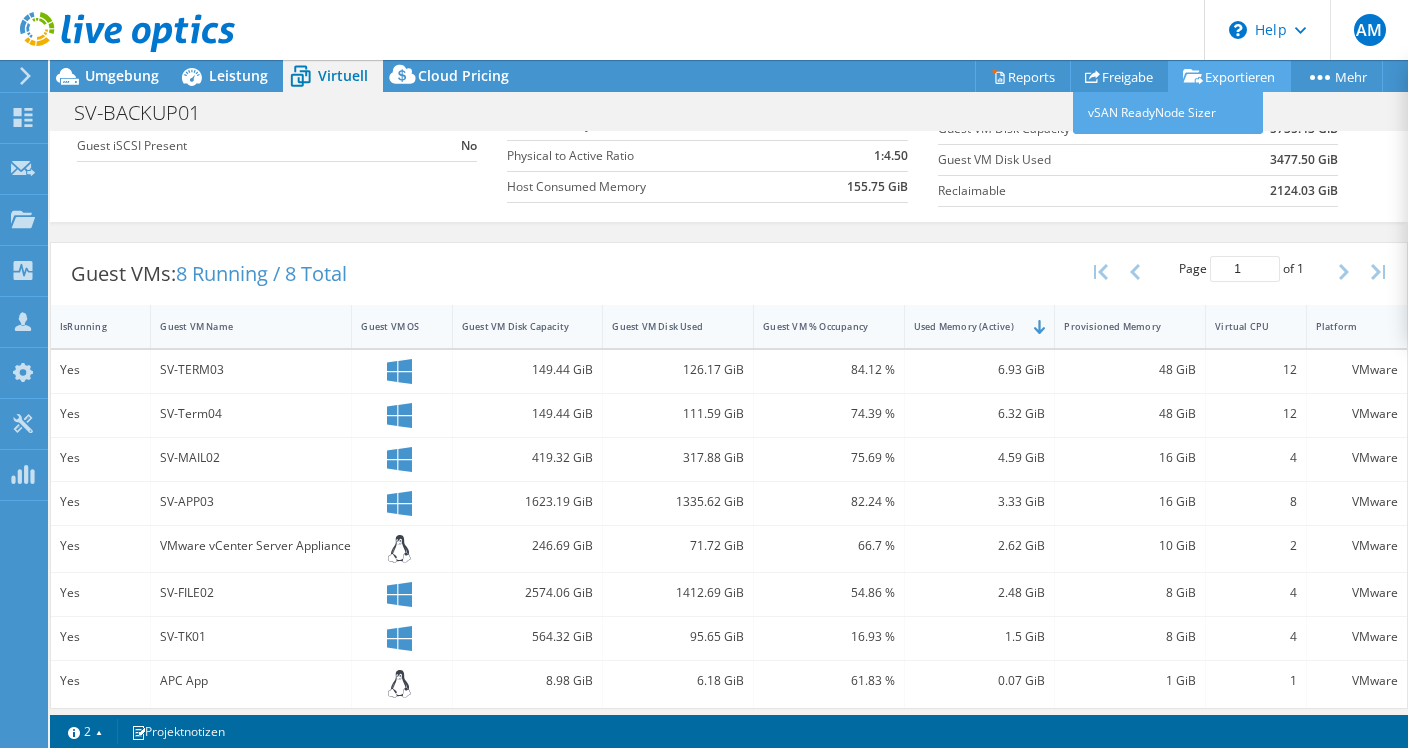 click on "Exportieren" at bounding box center (1229, 76) 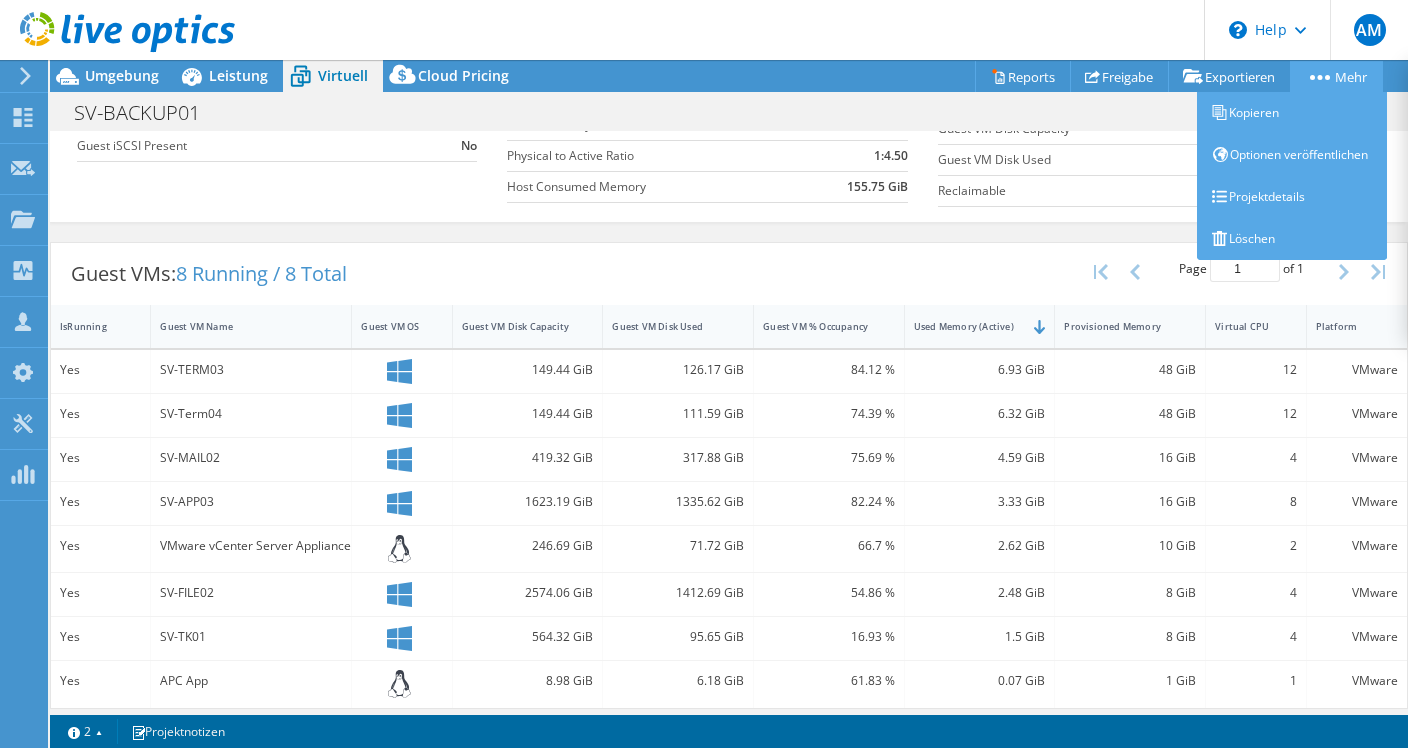 click on "Mehr" at bounding box center [1336, 76] 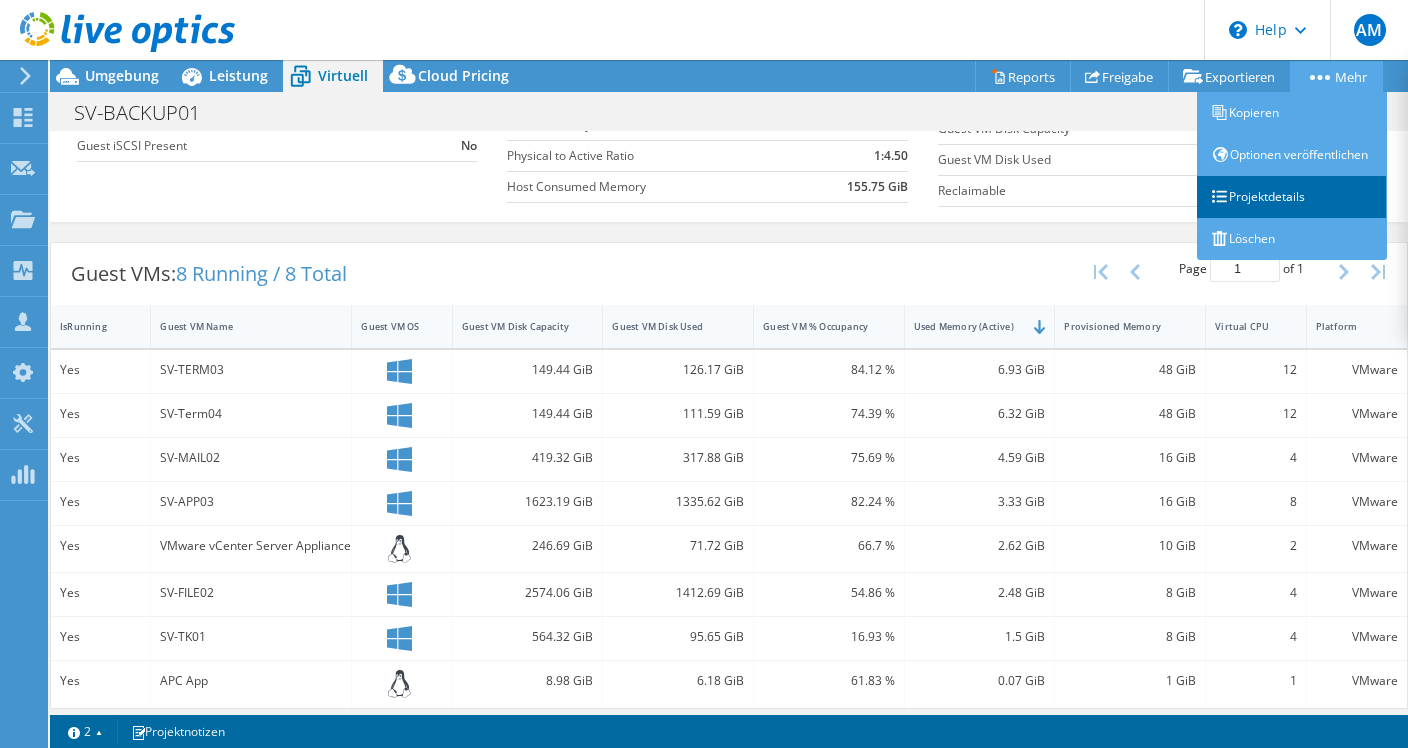 click 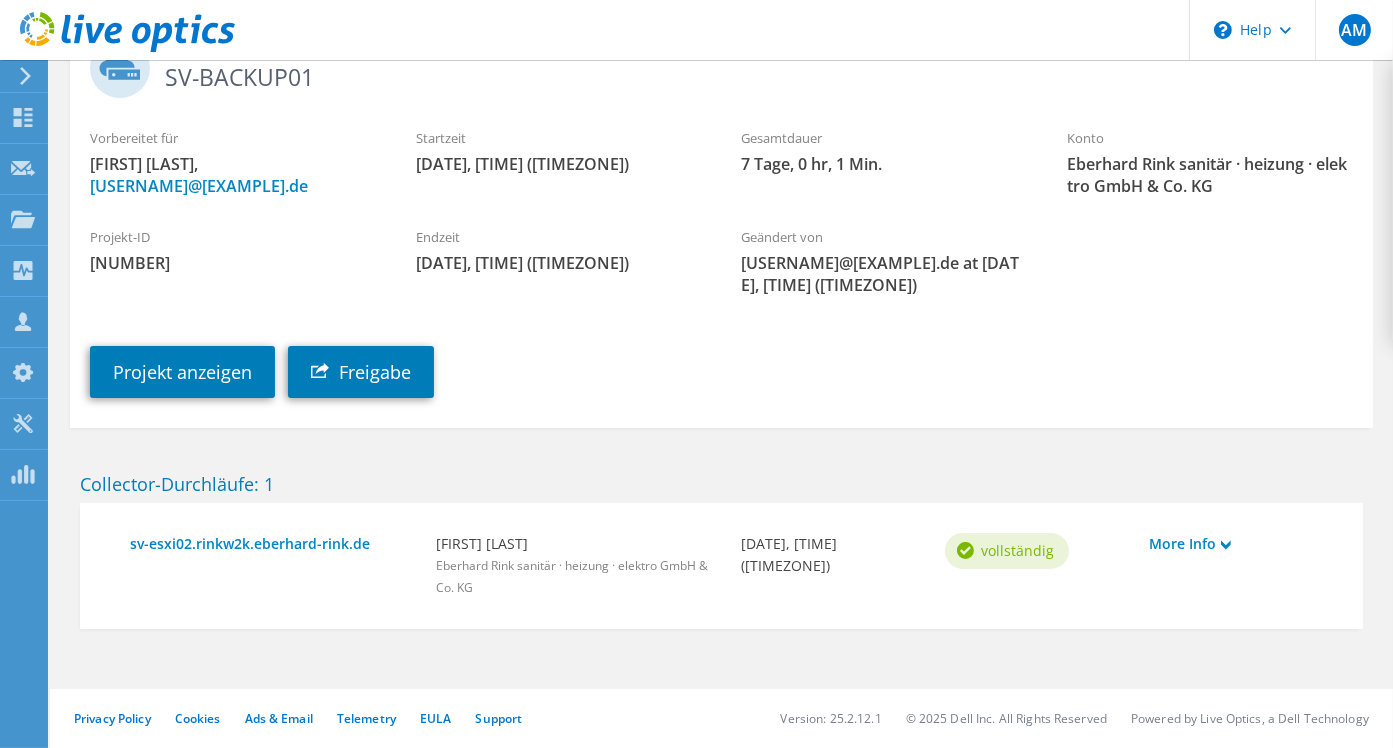 scroll, scrollTop: 0, scrollLeft: 0, axis: both 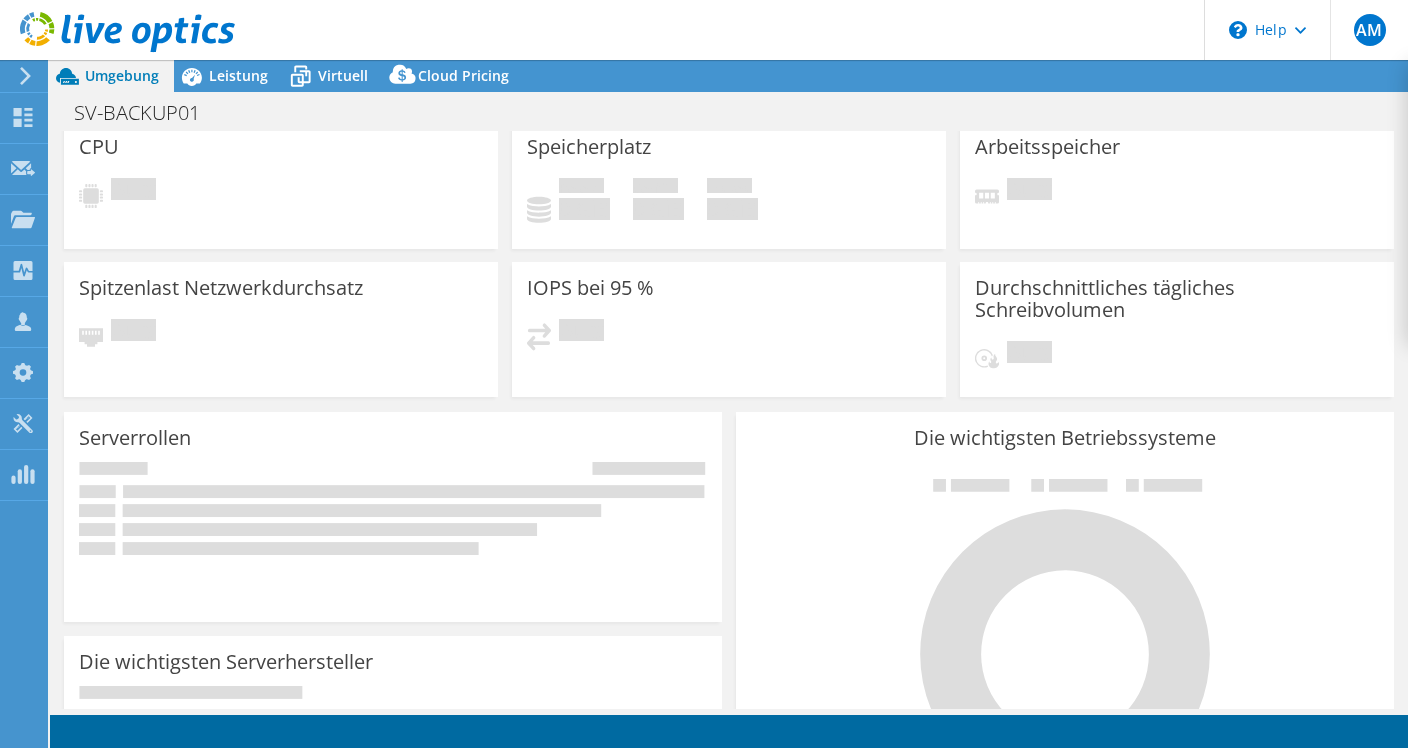 select 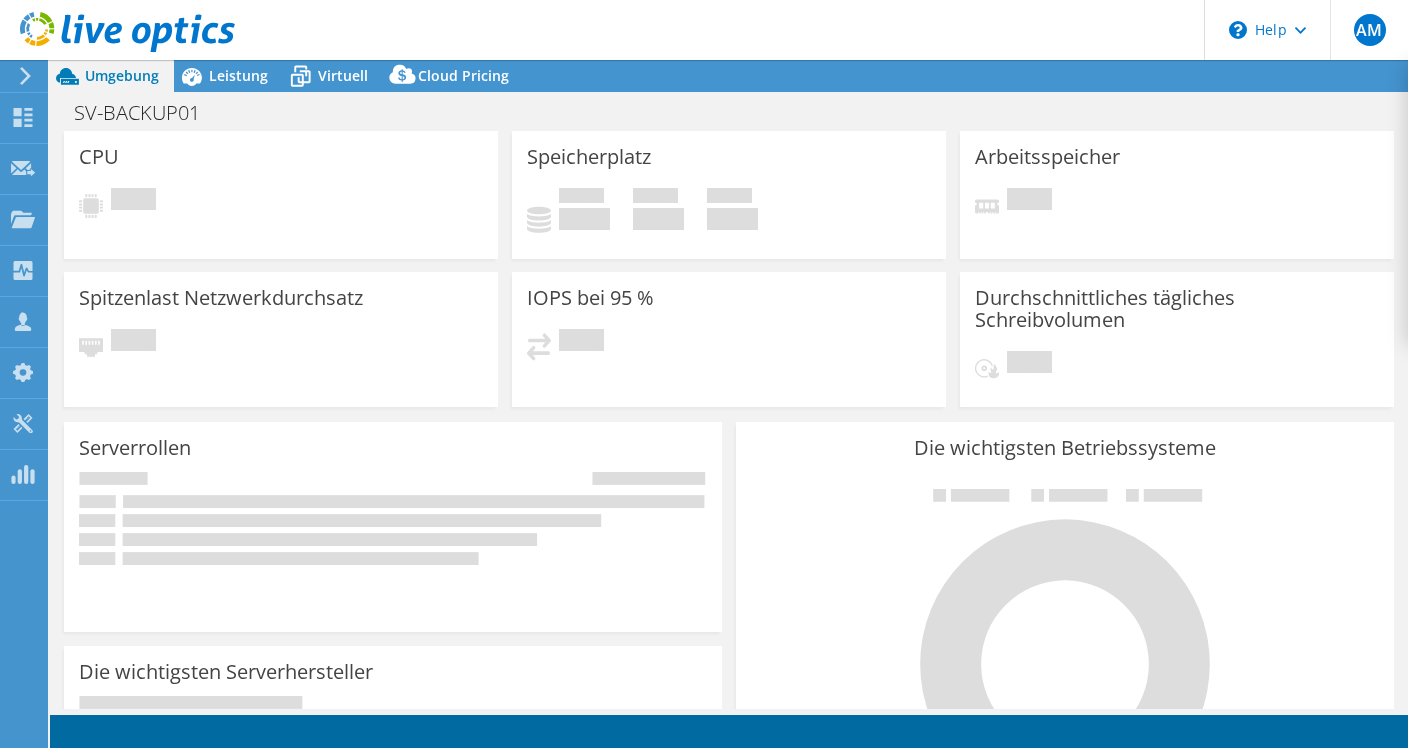 select on "EUFrankfurt" 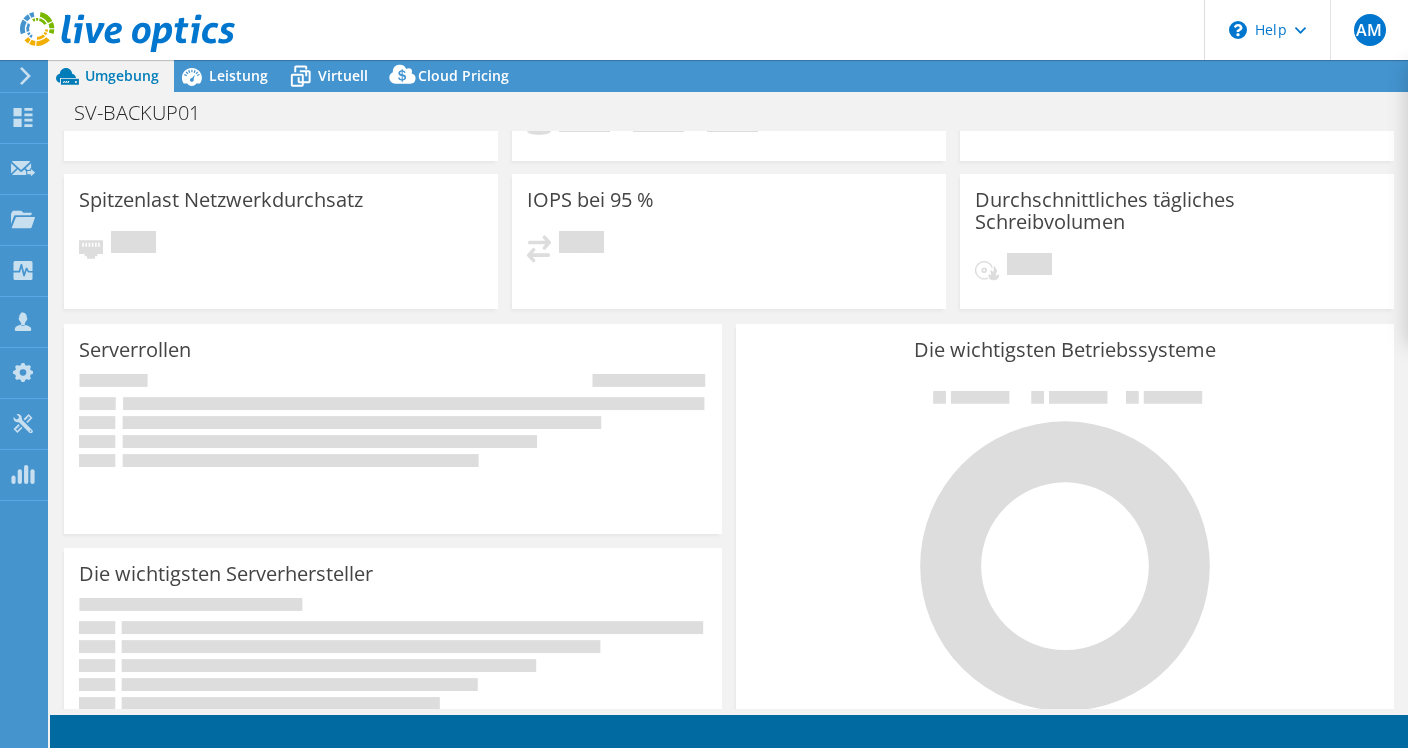 select on "EUR" 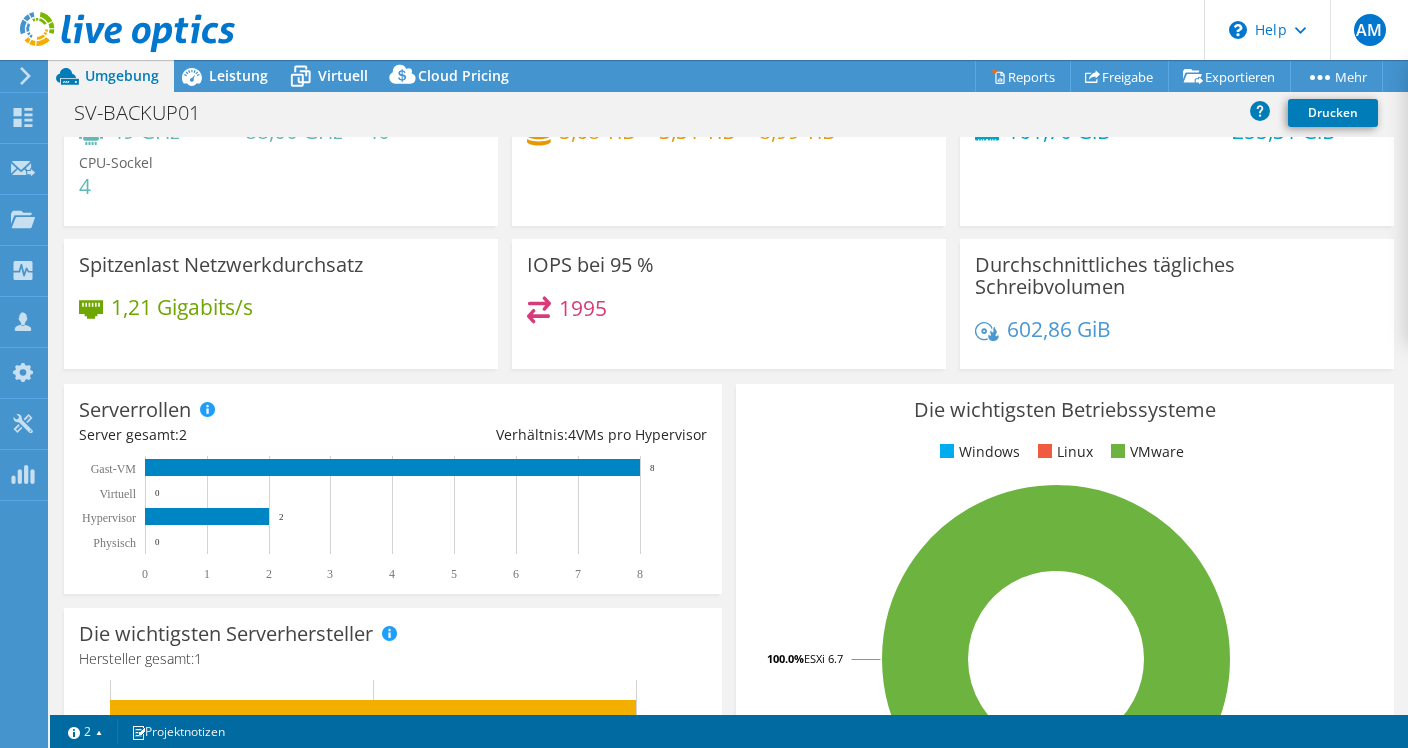 scroll, scrollTop: 96, scrollLeft: 0, axis: vertical 